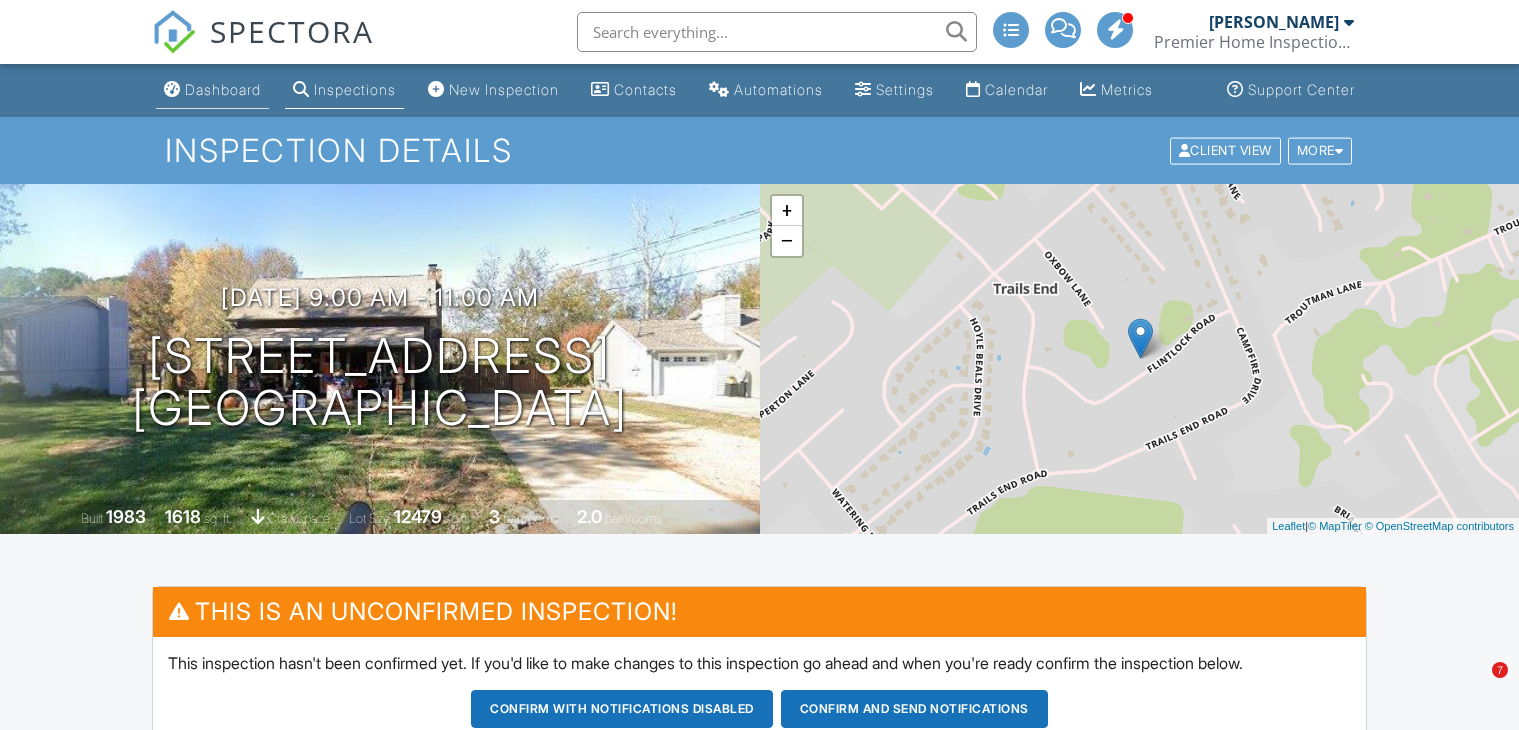 scroll, scrollTop: 0, scrollLeft: 0, axis: both 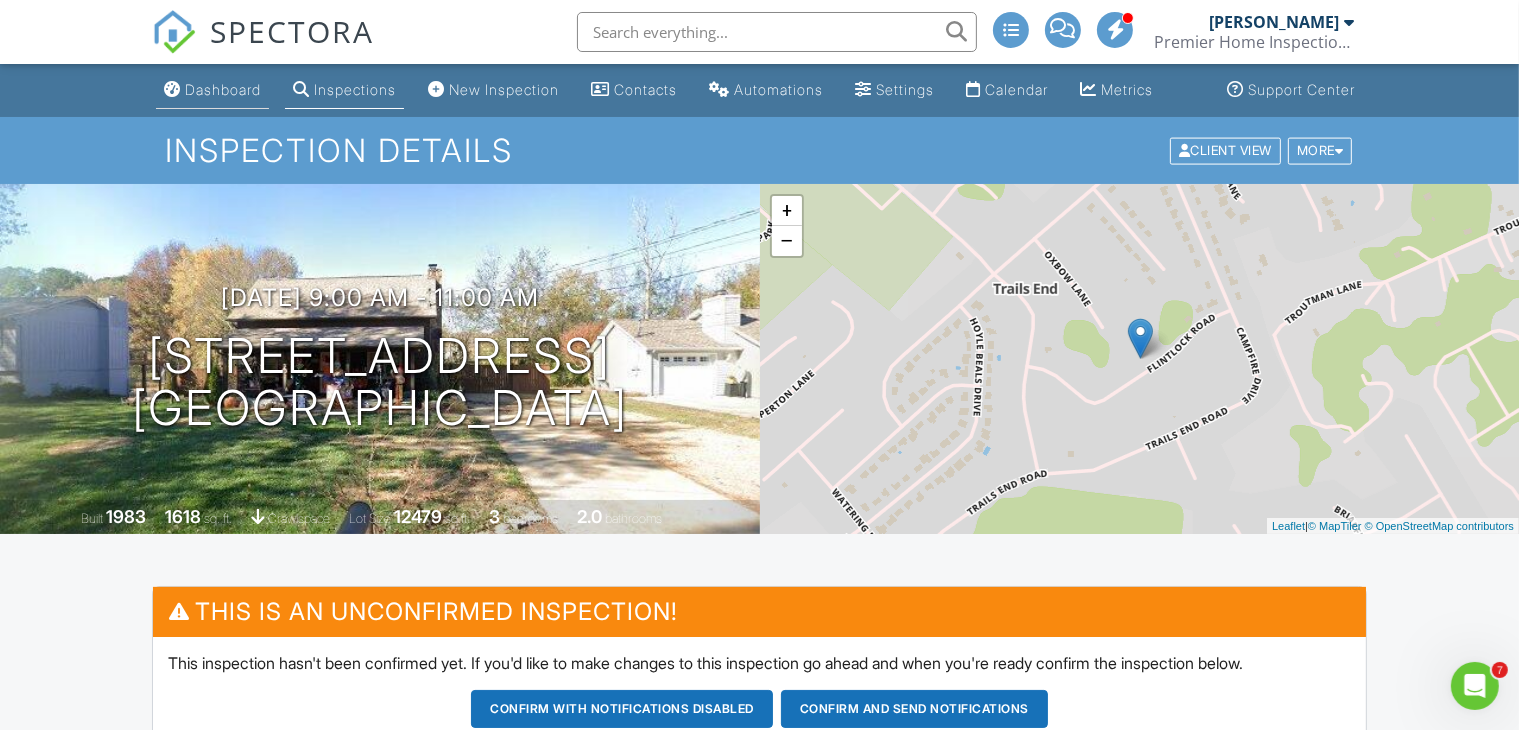 click on "Dashboard" at bounding box center [223, 89] 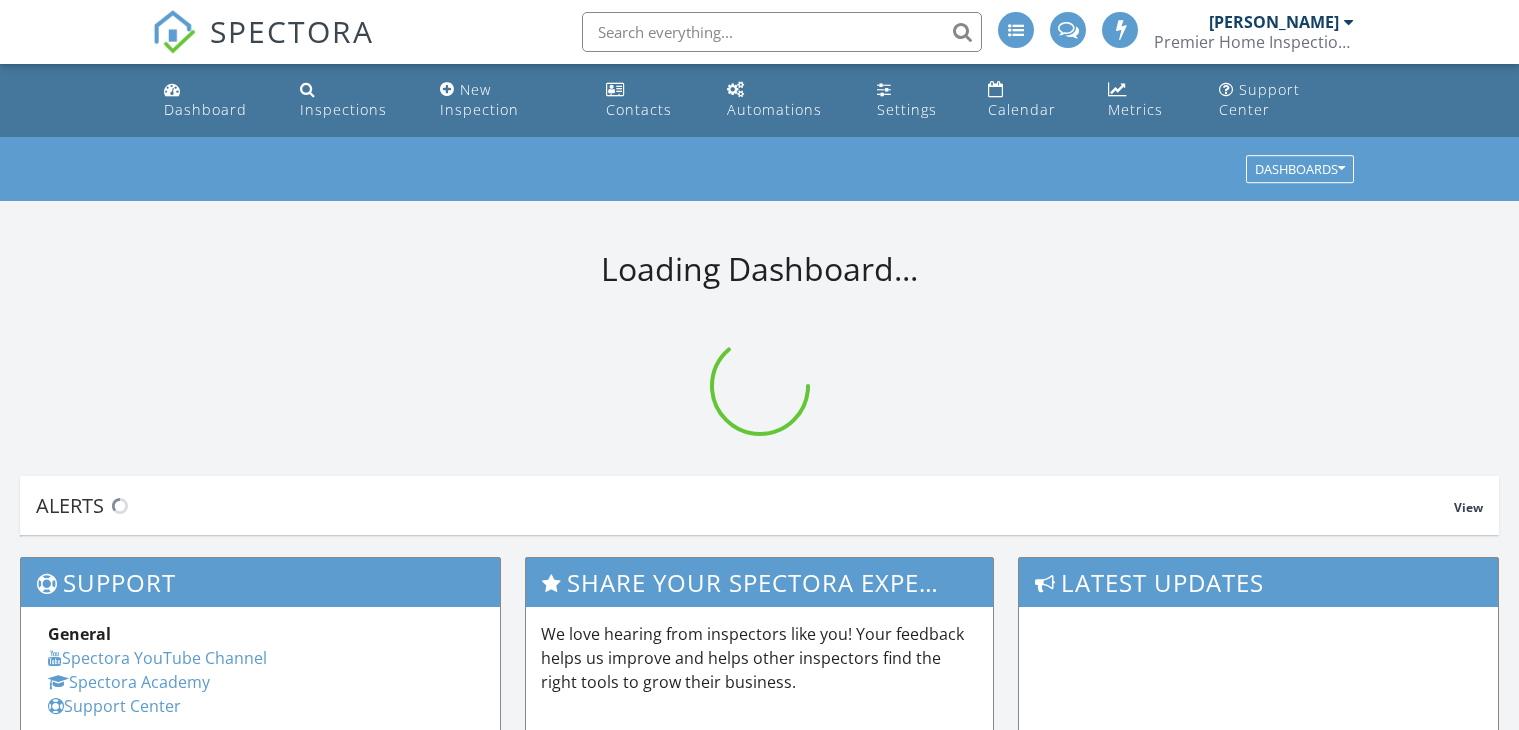 scroll, scrollTop: 0, scrollLeft: 0, axis: both 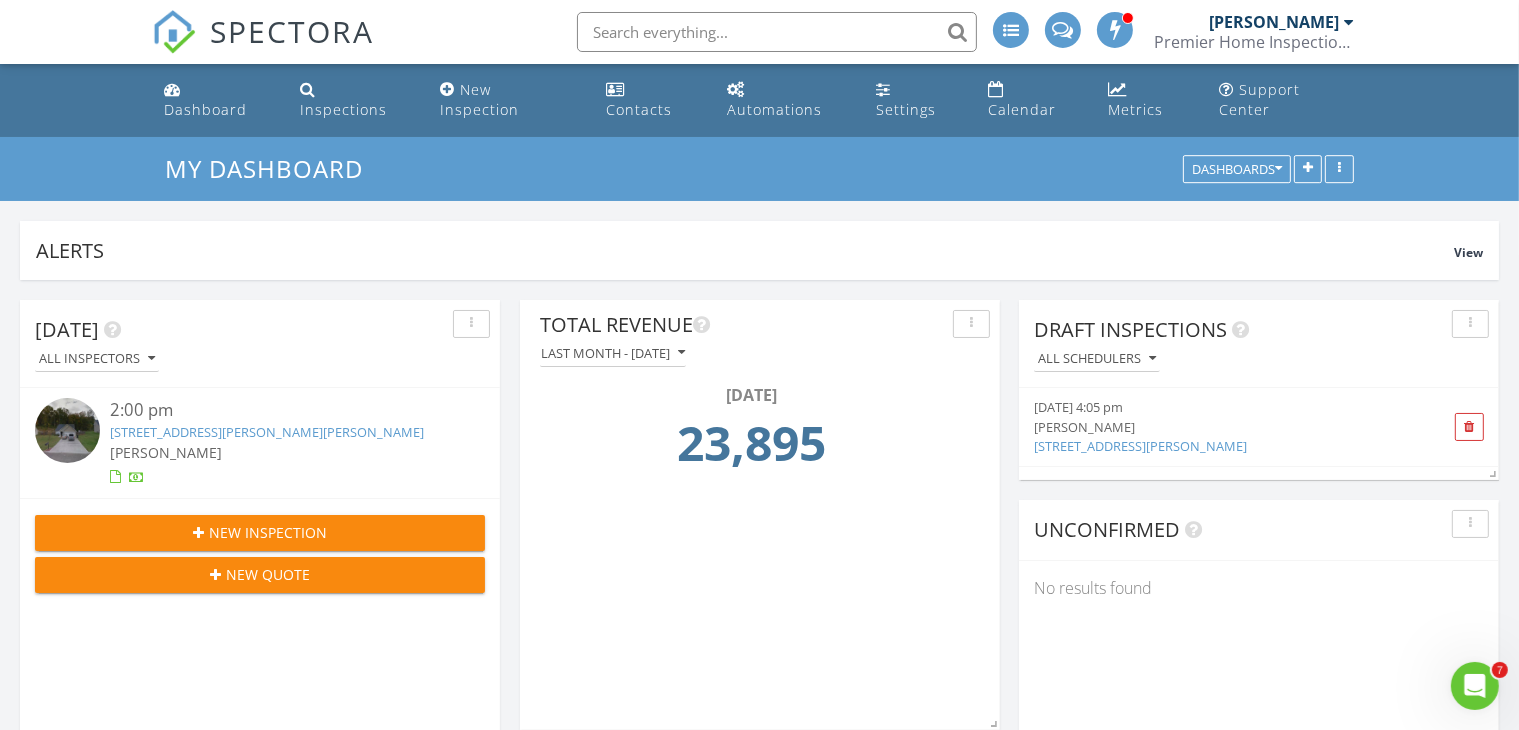 click at bounding box center [777, 32] 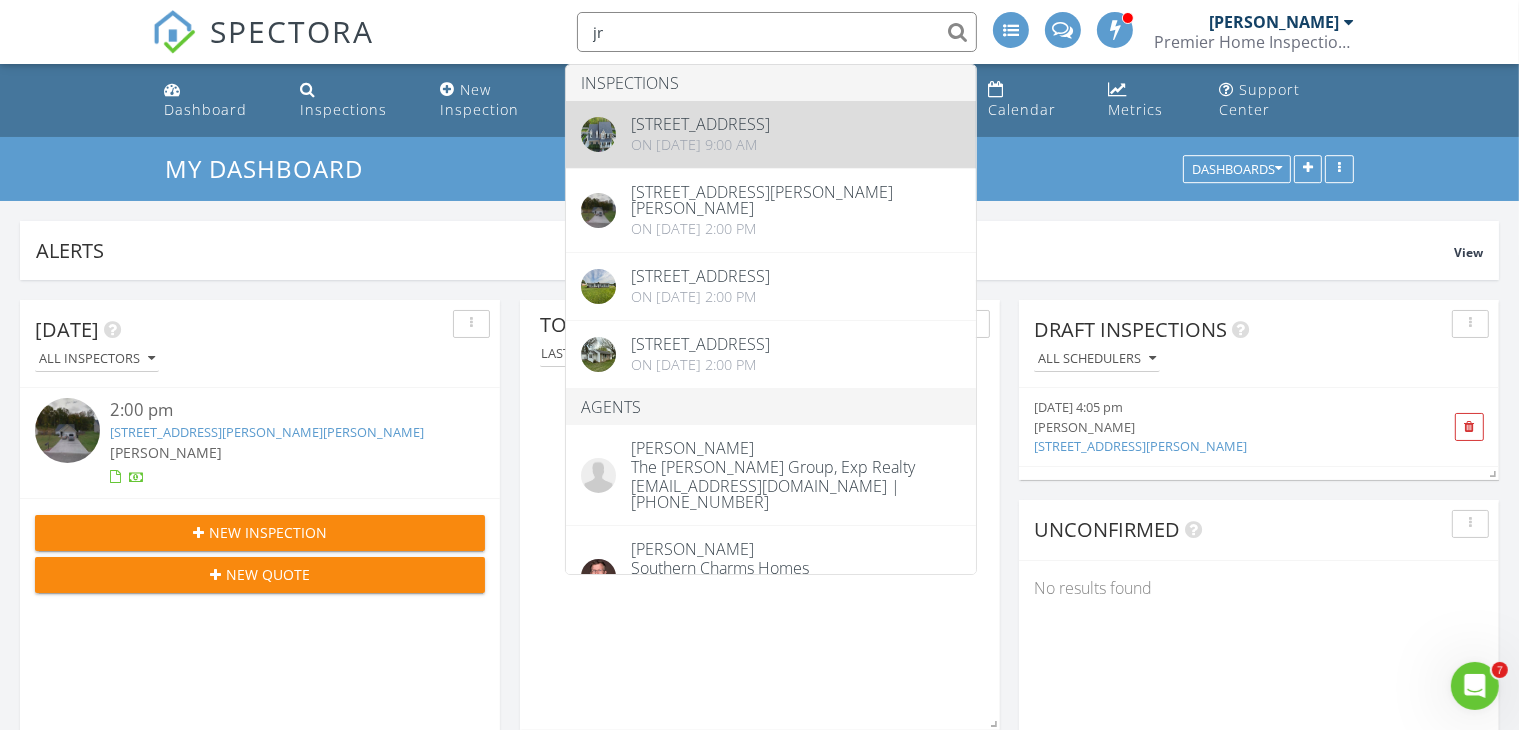 type on "jr" 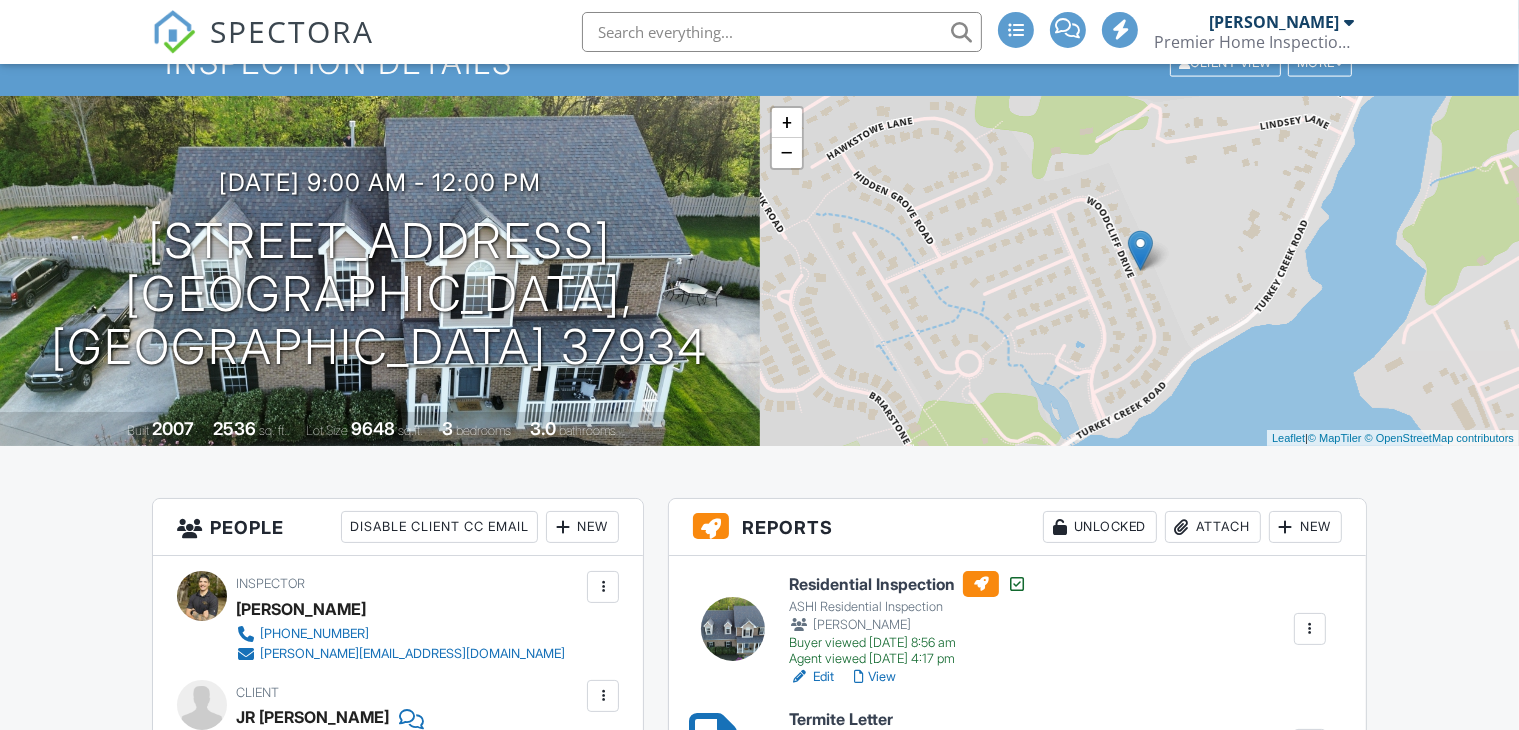 scroll, scrollTop: 400, scrollLeft: 0, axis: vertical 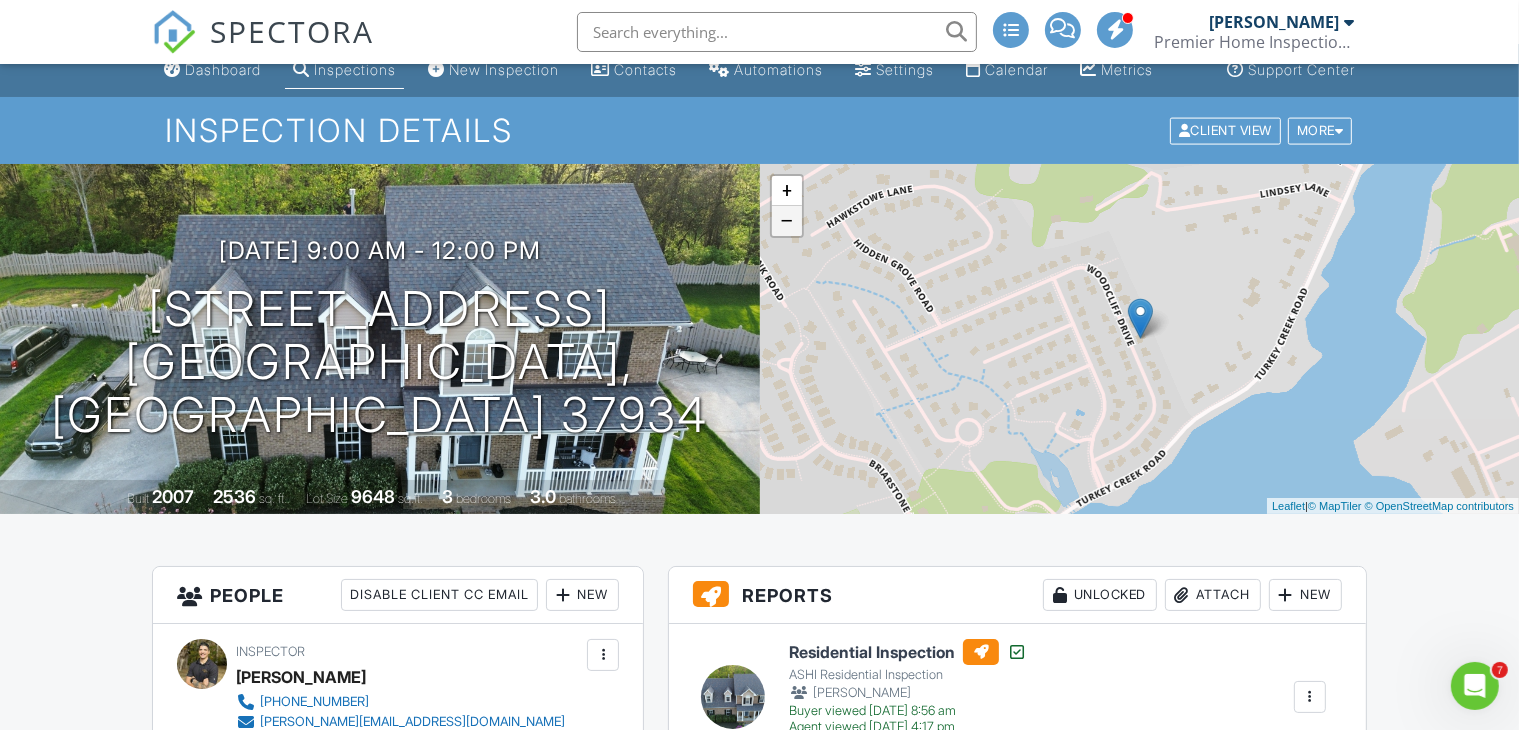 click on "−" at bounding box center [787, 221] 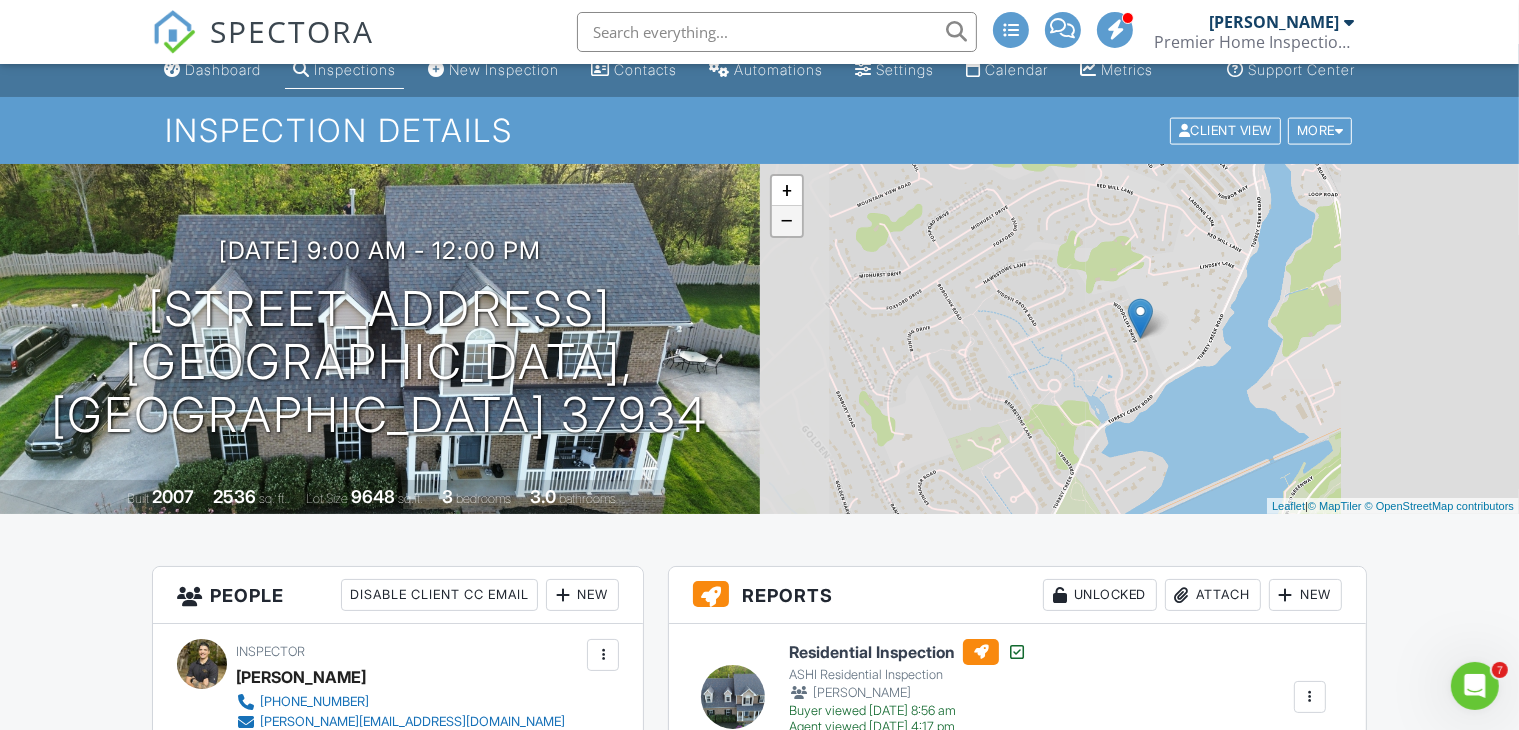 click on "−" at bounding box center (787, 221) 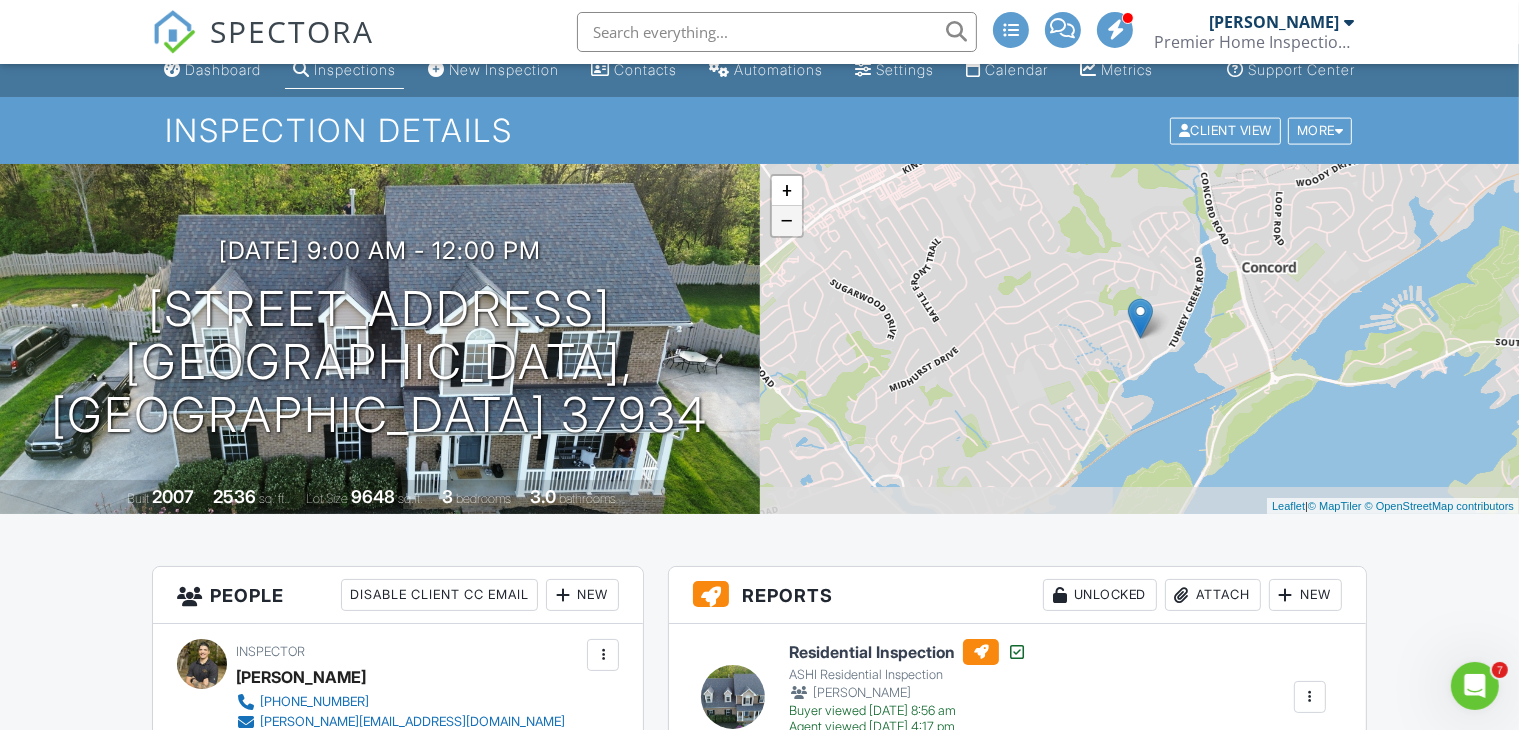 click on "−" at bounding box center [787, 221] 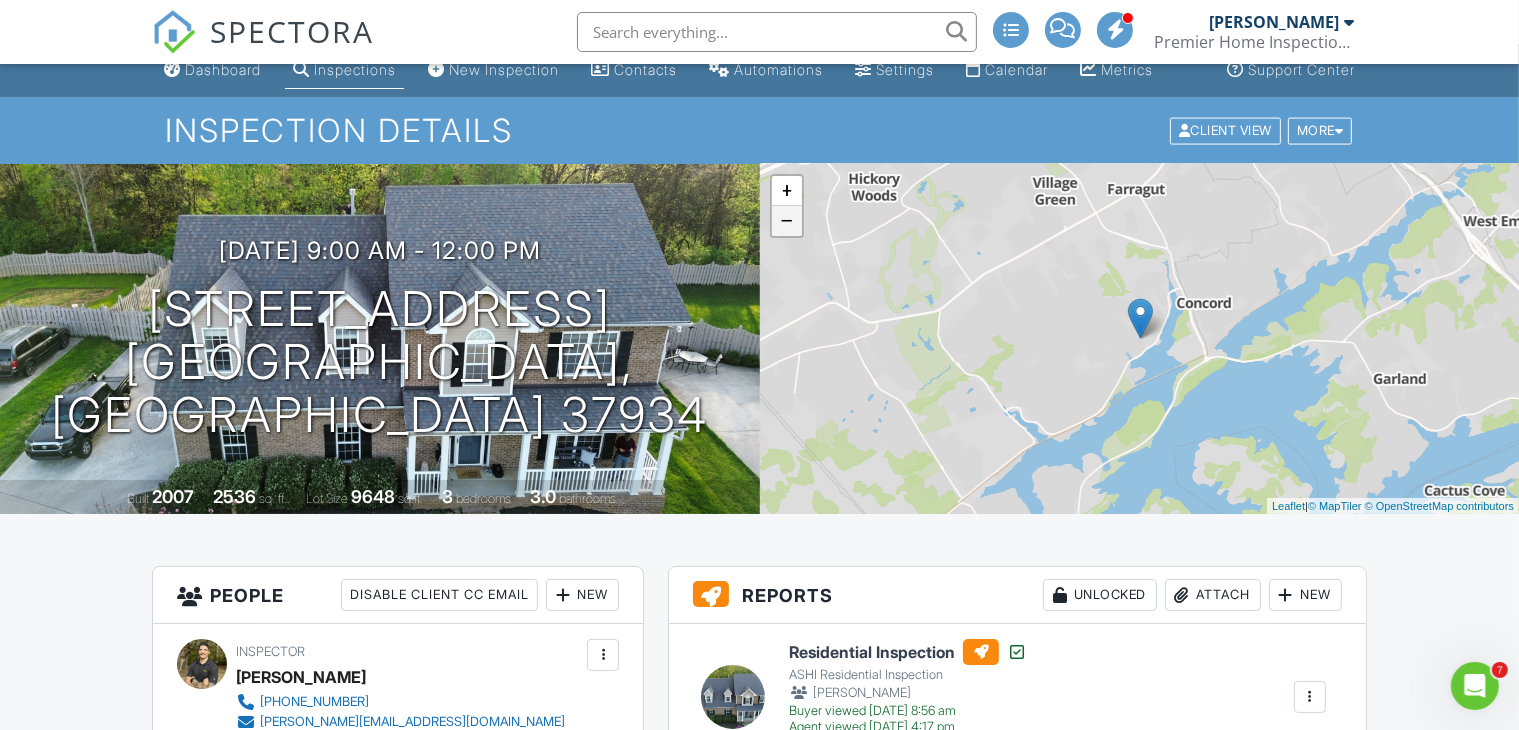 click on "−" at bounding box center (787, 221) 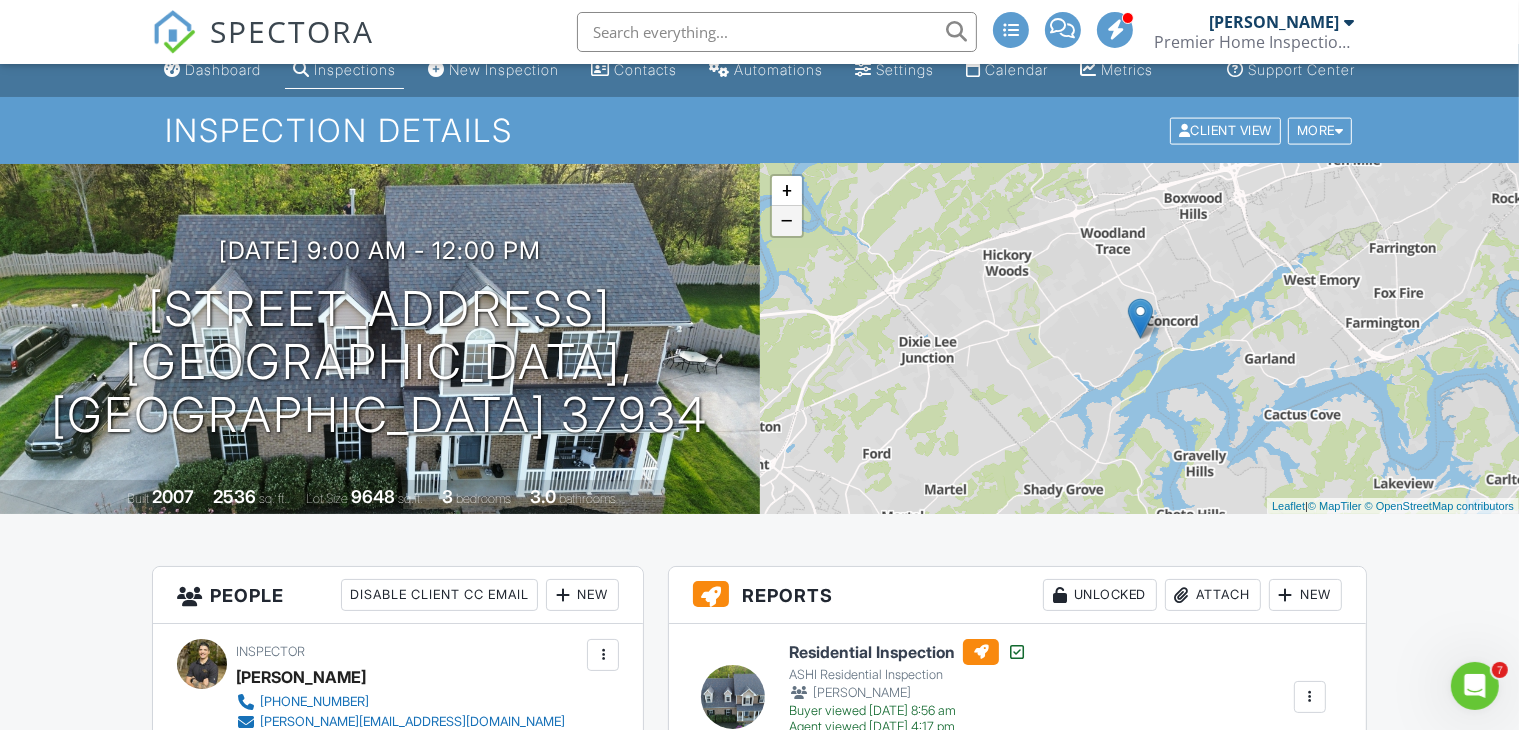 click on "−" at bounding box center (787, 221) 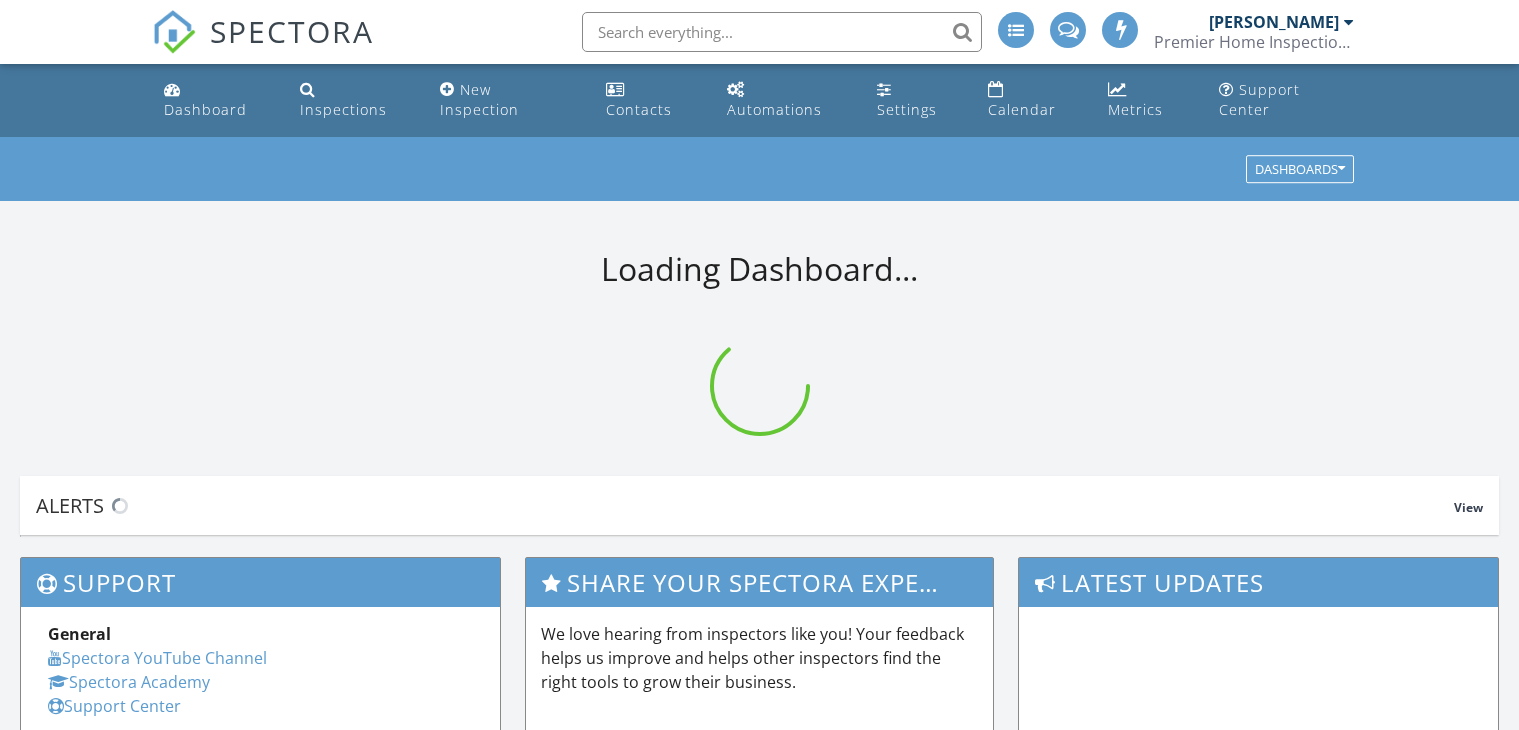 scroll, scrollTop: 0, scrollLeft: 0, axis: both 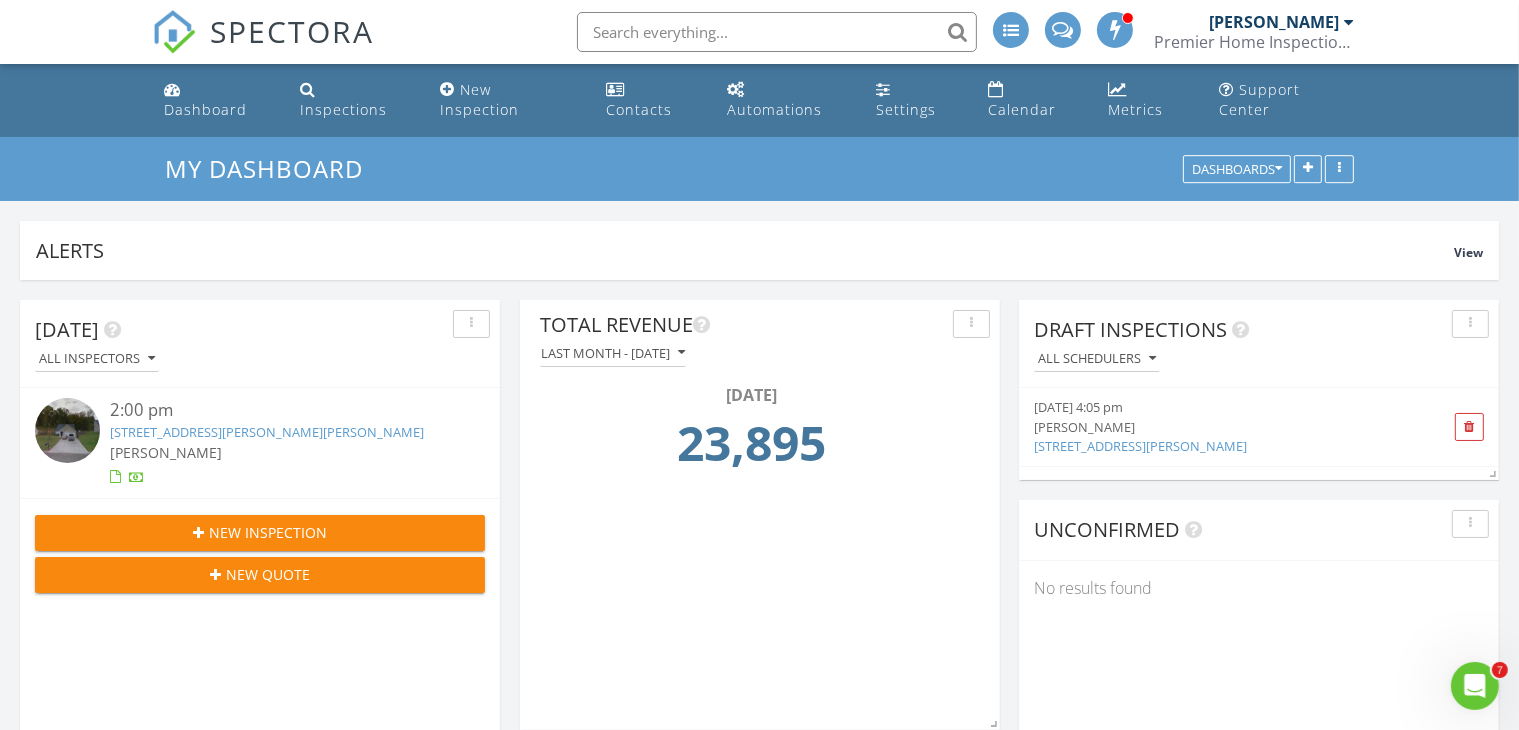 click on "Premier Home Inspection LLC" at bounding box center (1254, 42) 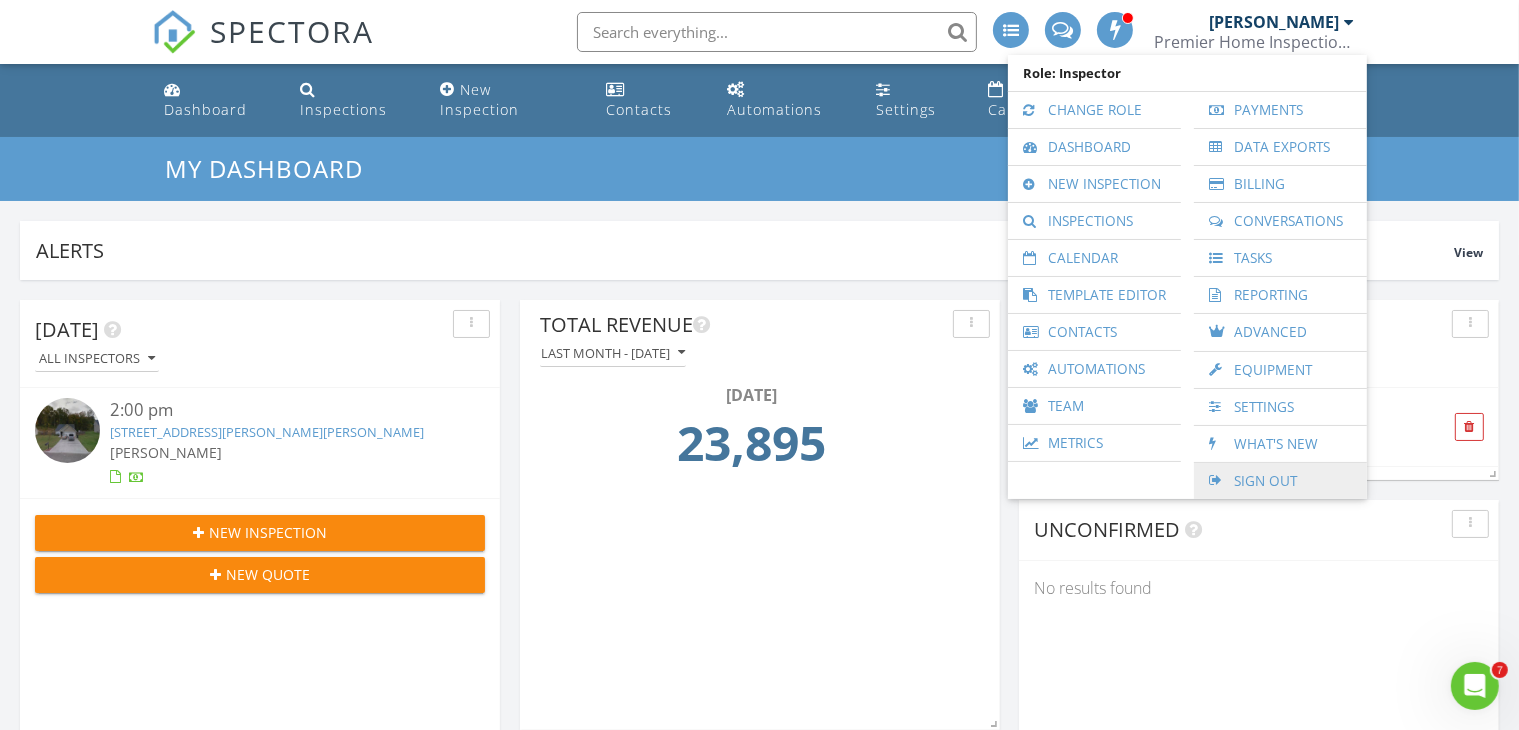 click on "Sign Out" at bounding box center (1280, 481) 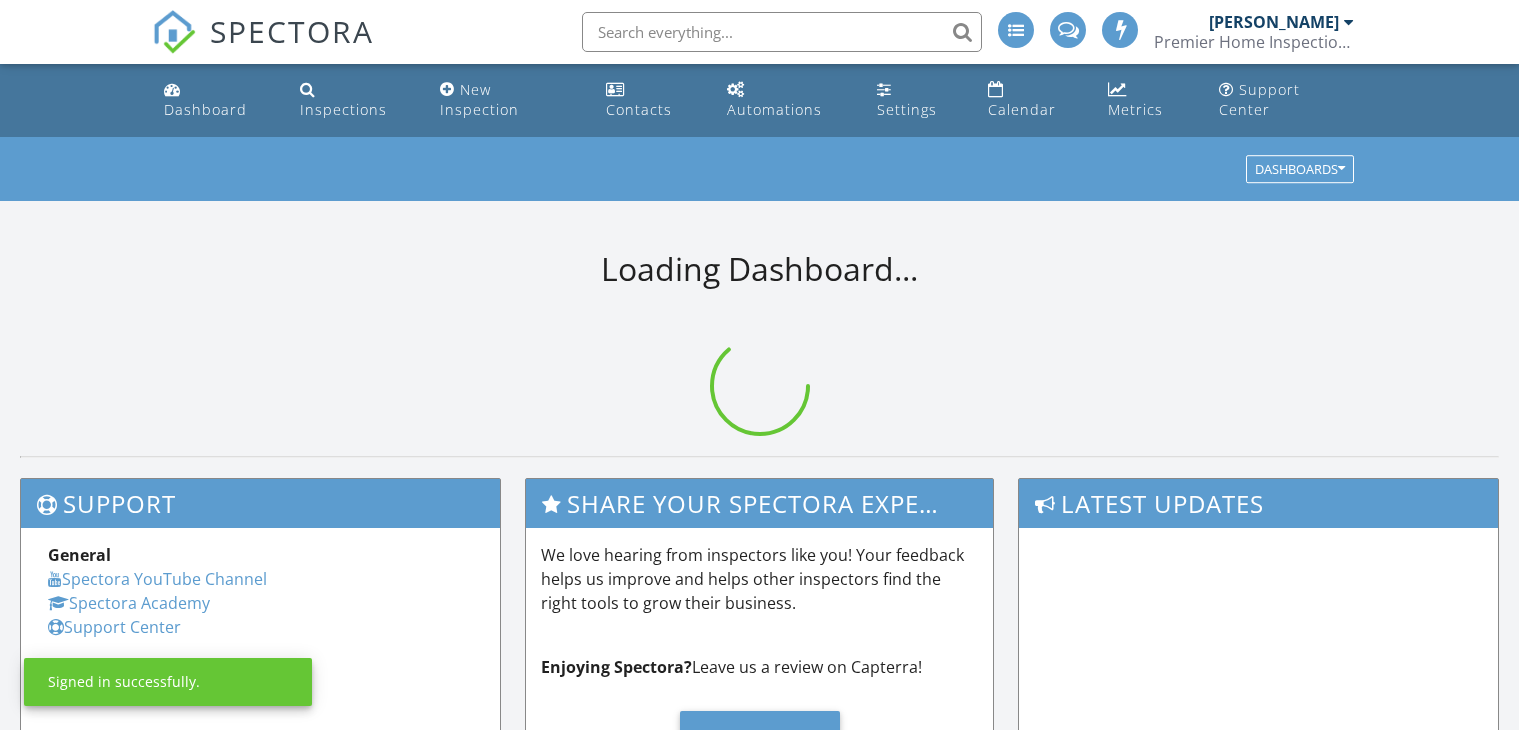 scroll, scrollTop: 0, scrollLeft: 0, axis: both 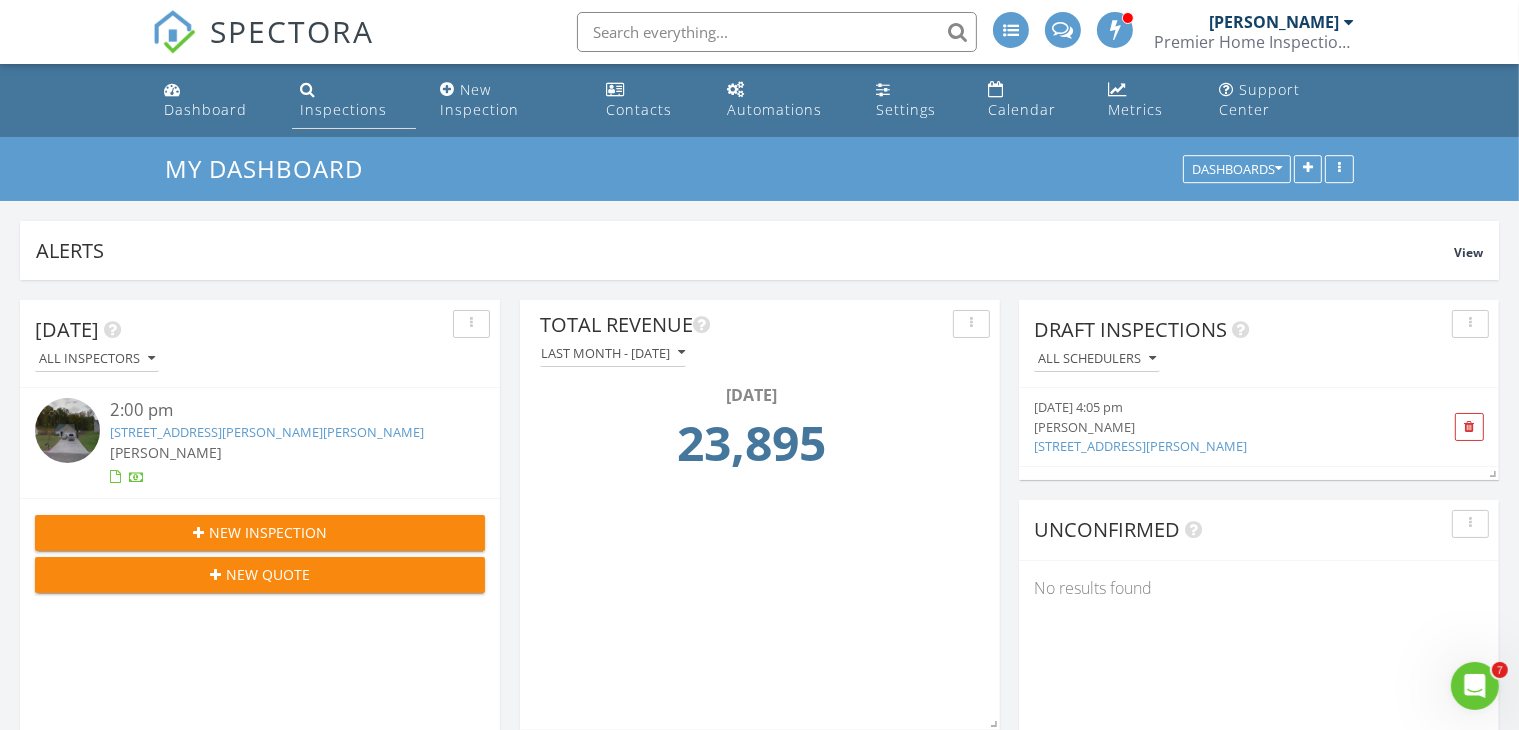 click on "Inspections" at bounding box center (353, 100) 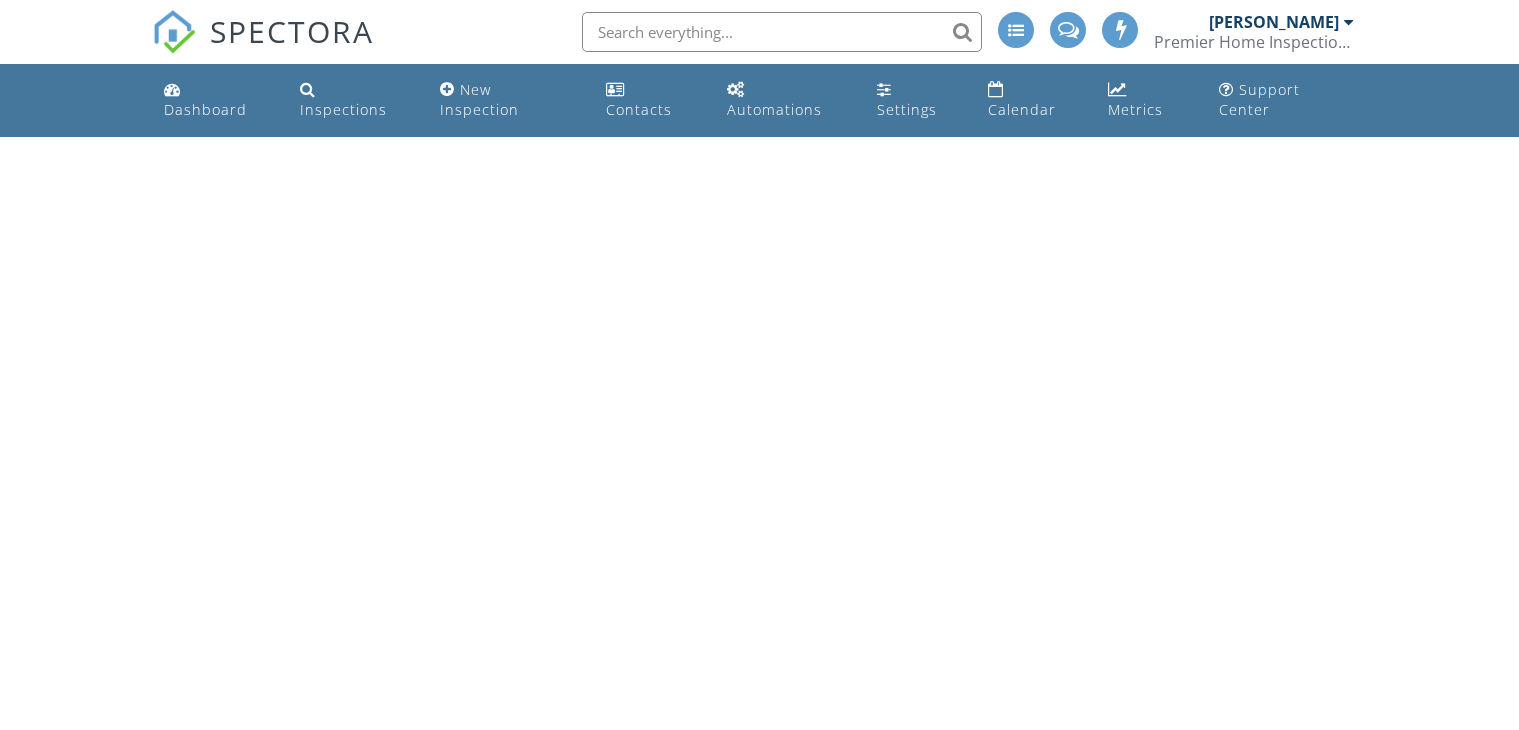 scroll, scrollTop: 0, scrollLeft: 0, axis: both 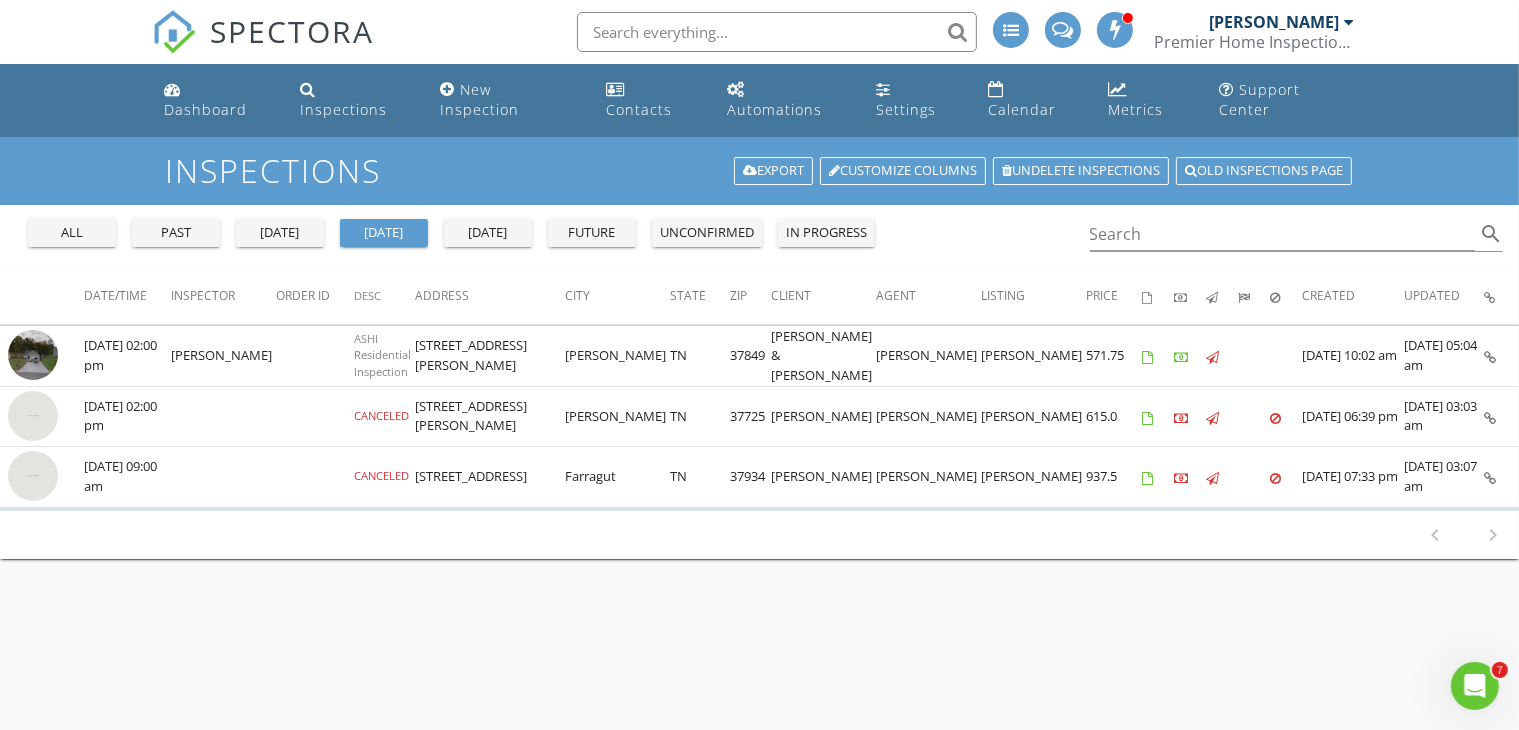 click on "all" at bounding box center (72, 233) 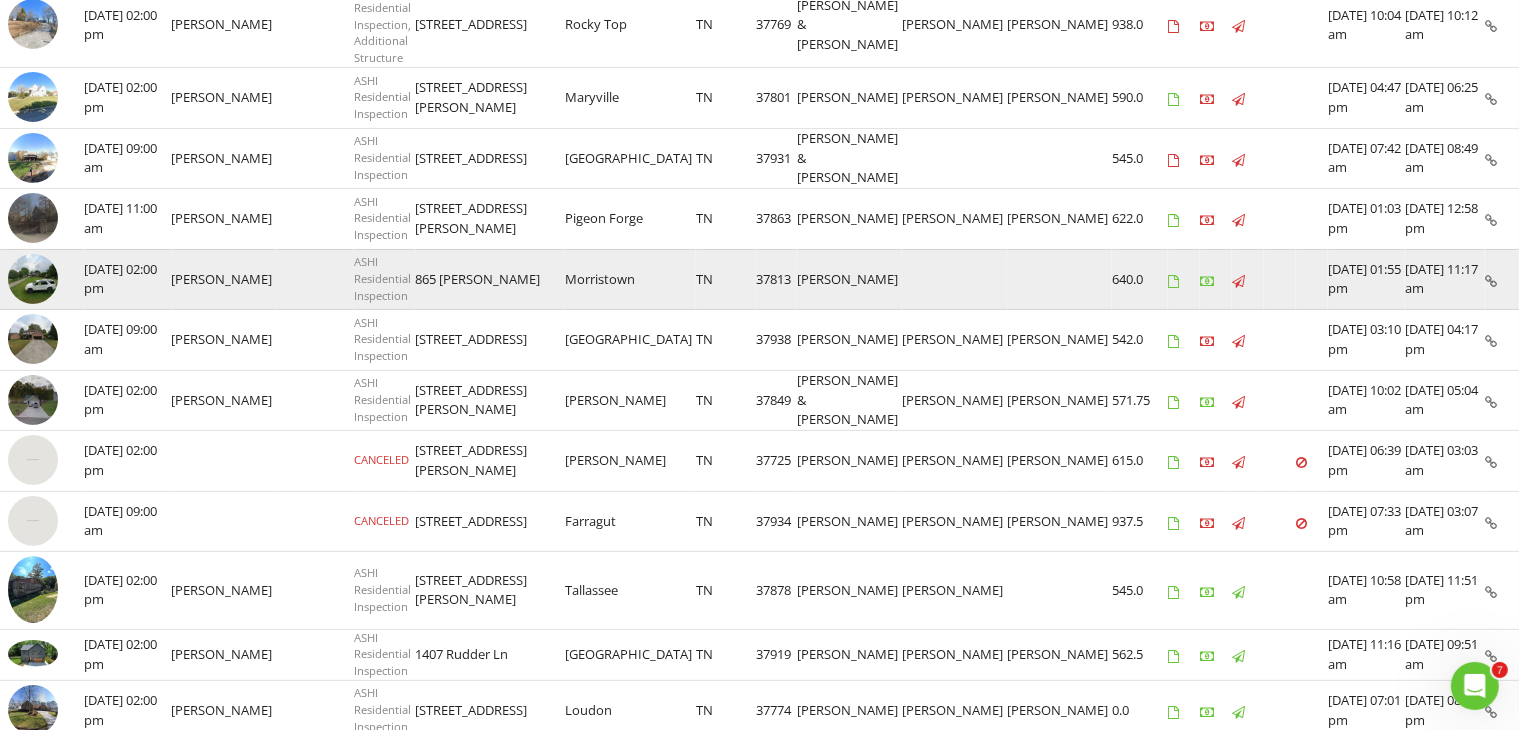scroll, scrollTop: 500, scrollLeft: 0, axis: vertical 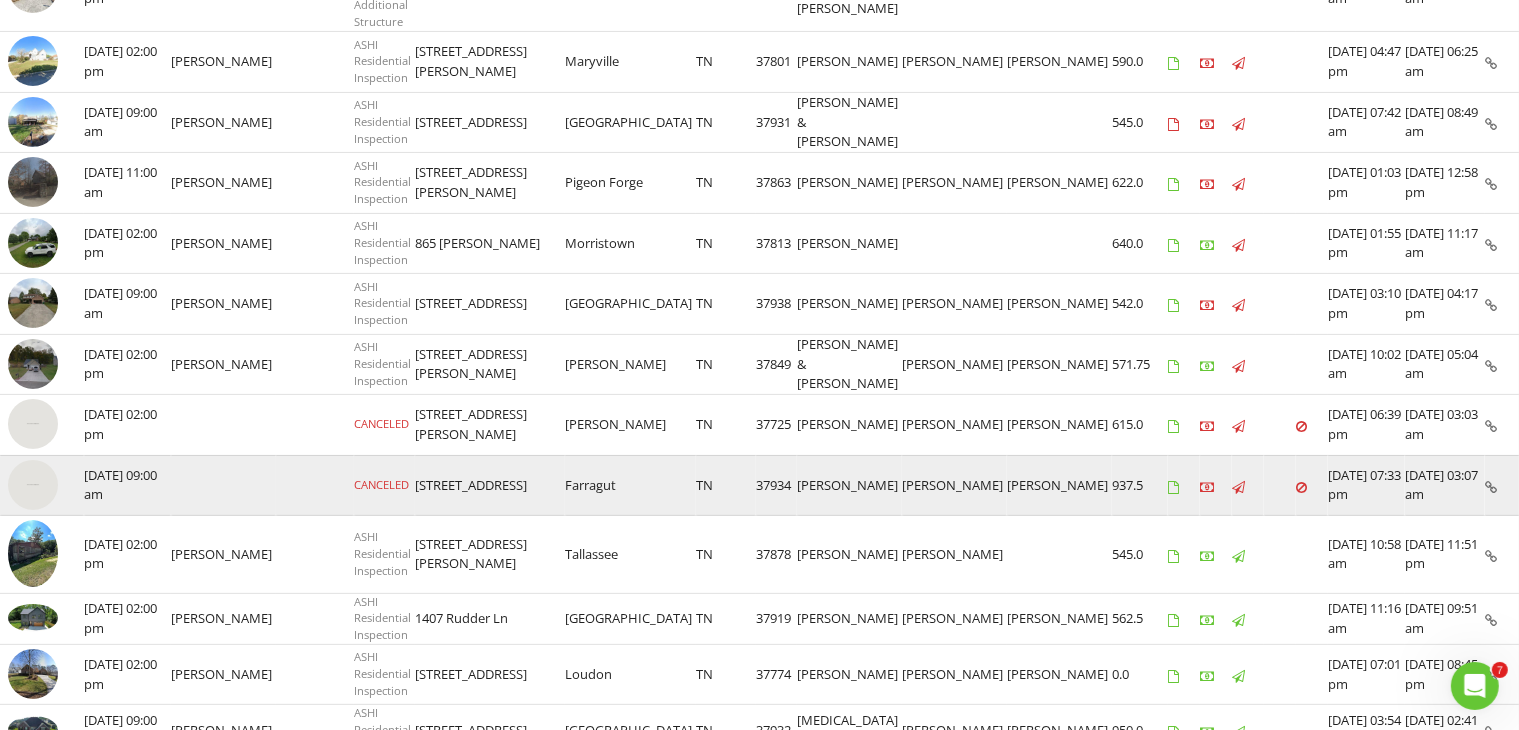 click on "[PERSON_NAME]" at bounding box center [1059, 485] 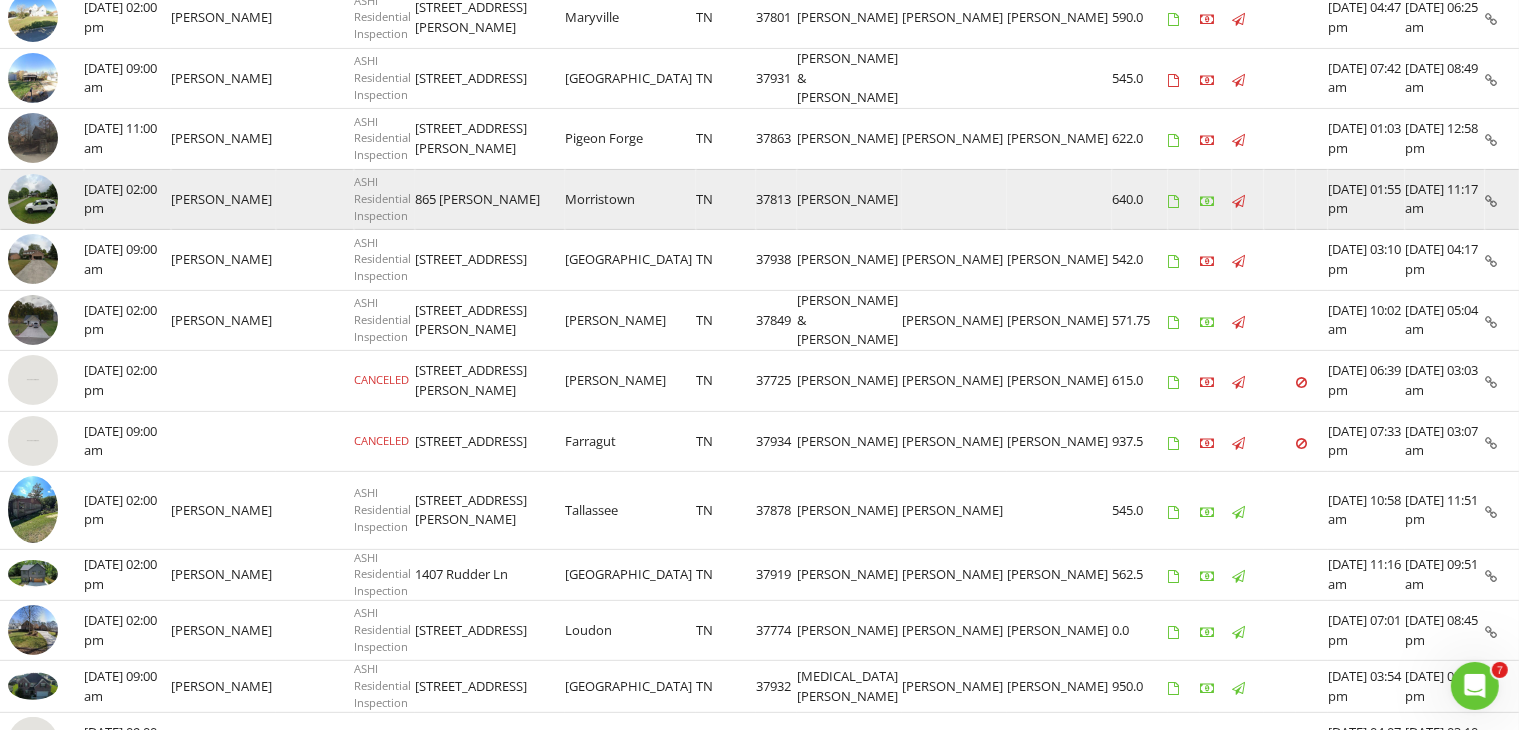 scroll, scrollTop: 579, scrollLeft: 0, axis: vertical 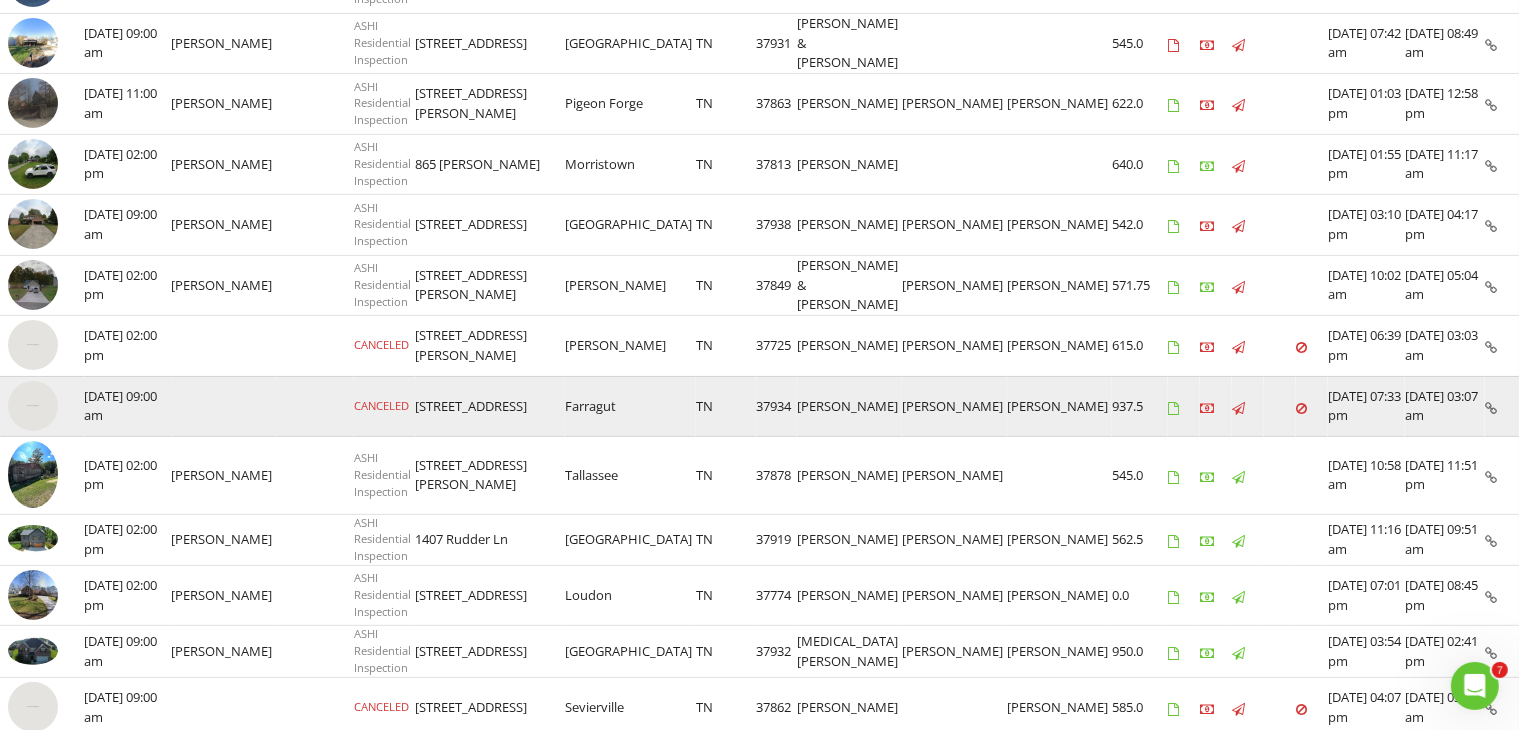 click at bounding box center (33, 406) 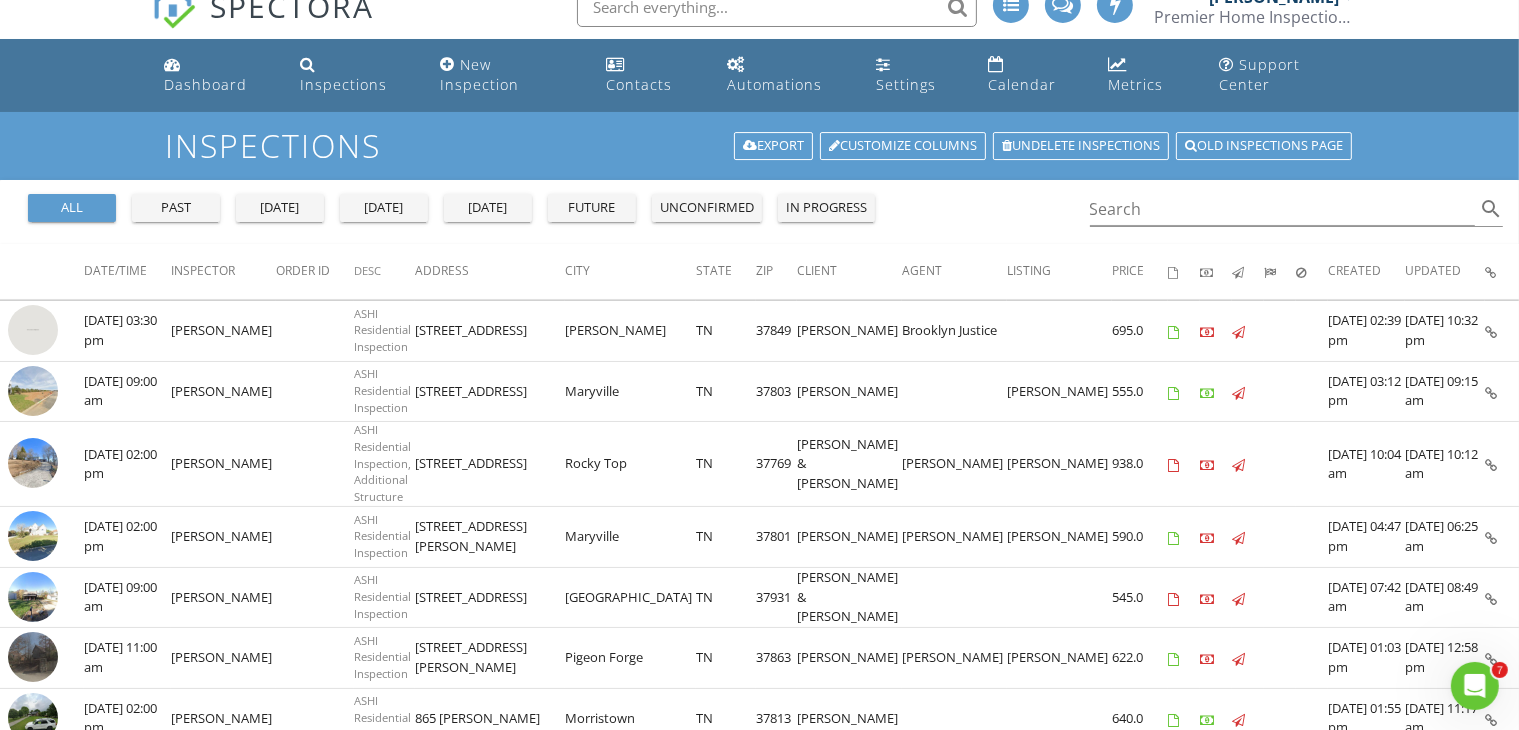 scroll, scrollTop: 0, scrollLeft: 0, axis: both 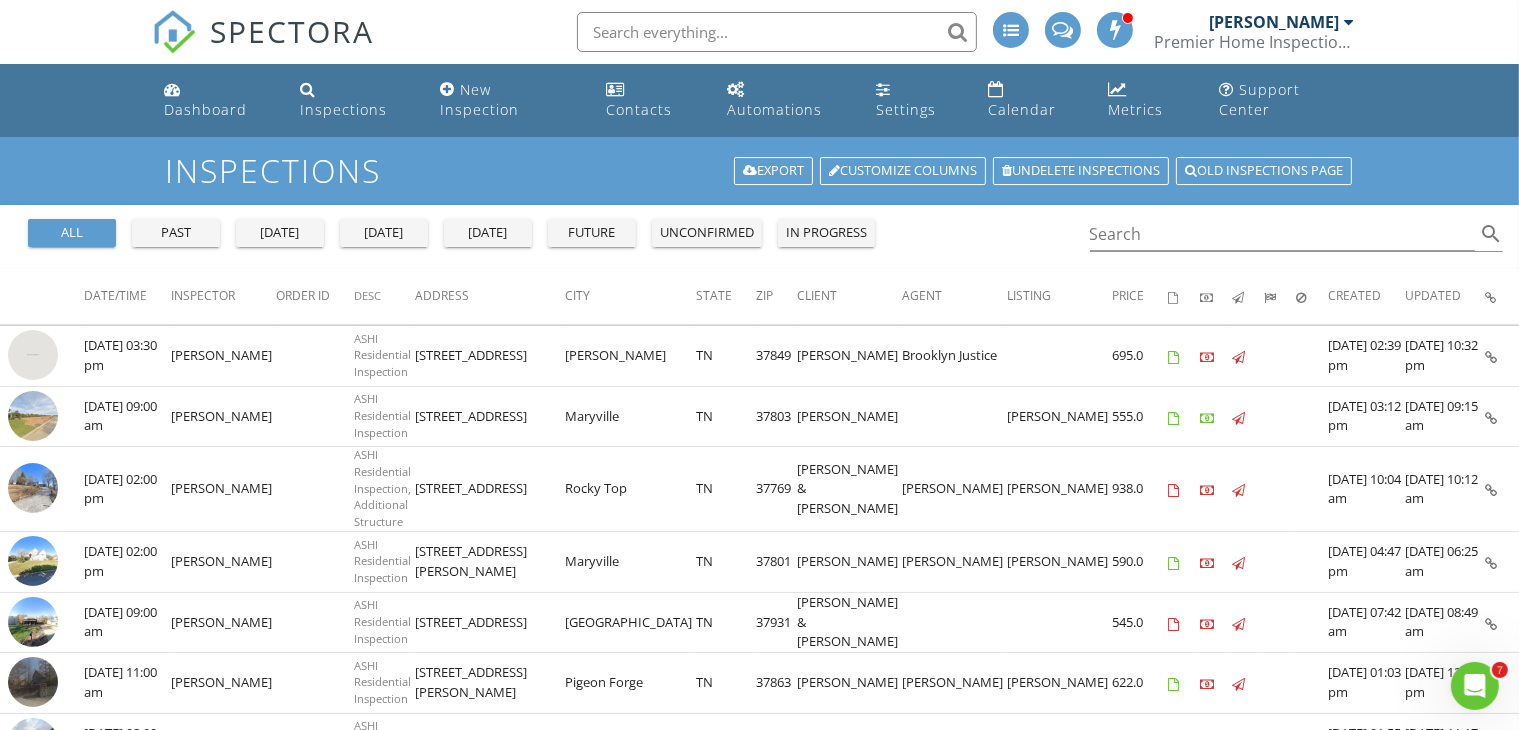 click on "Premier Home Inspection LLC" at bounding box center [1254, 42] 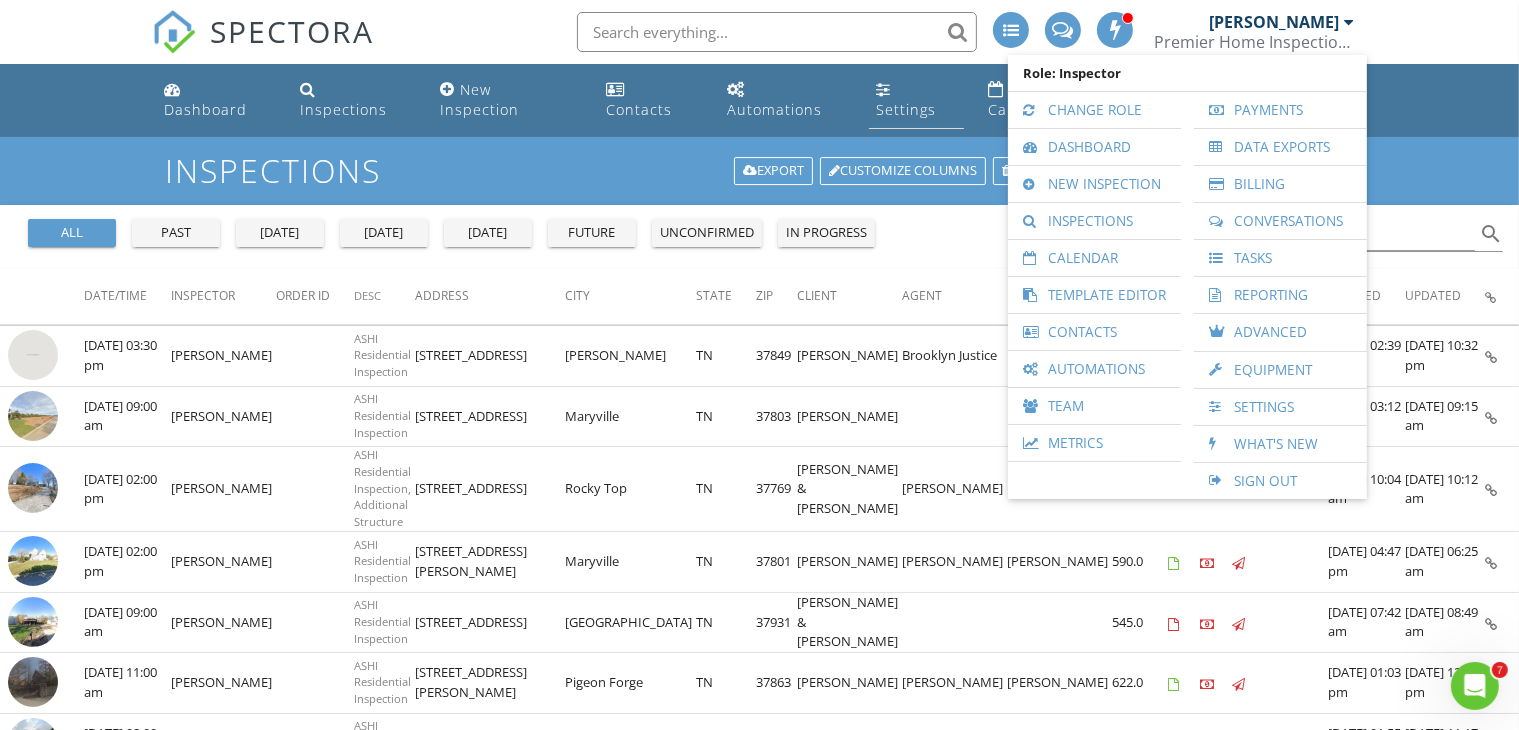 click on "Settings" at bounding box center (907, 109) 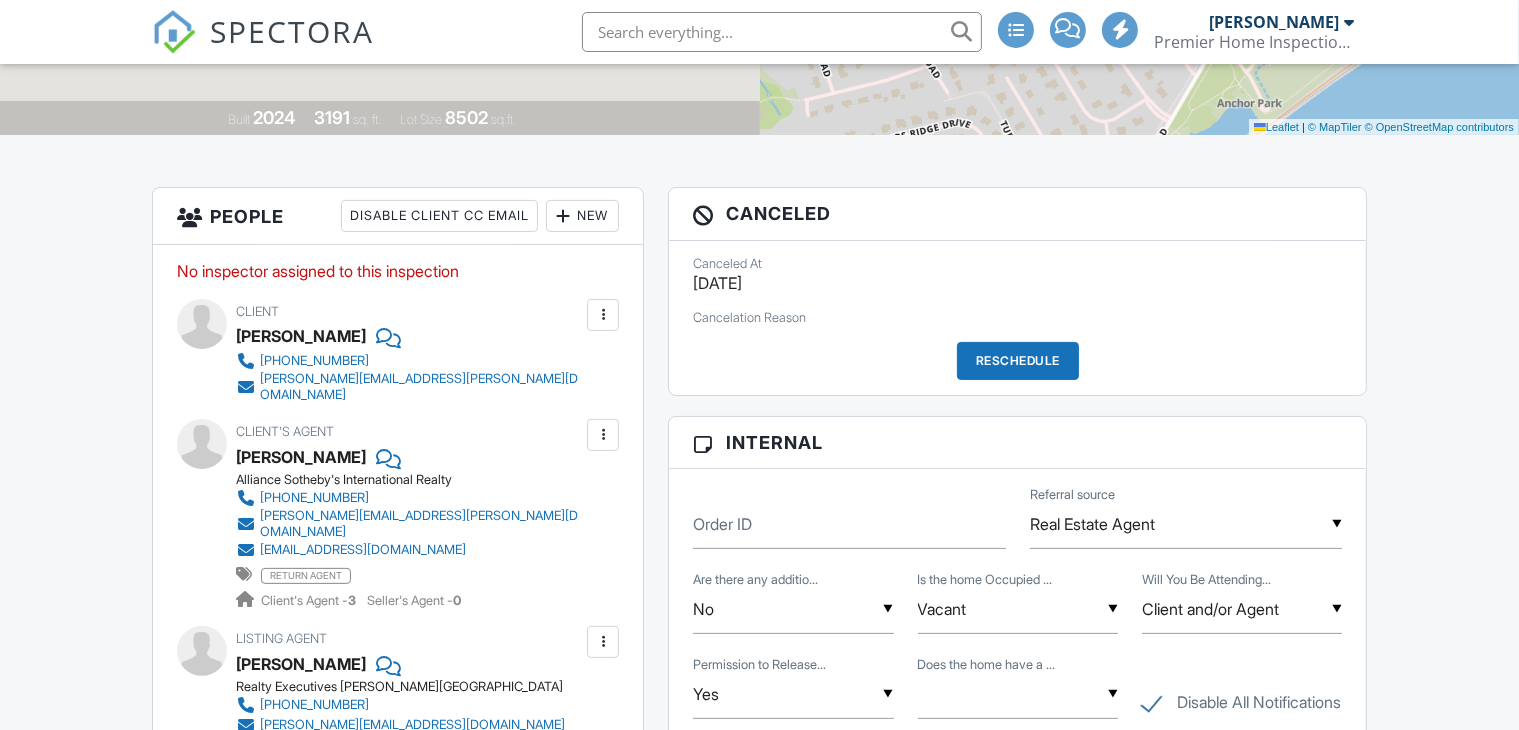 scroll, scrollTop: 1100, scrollLeft: 0, axis: vertical 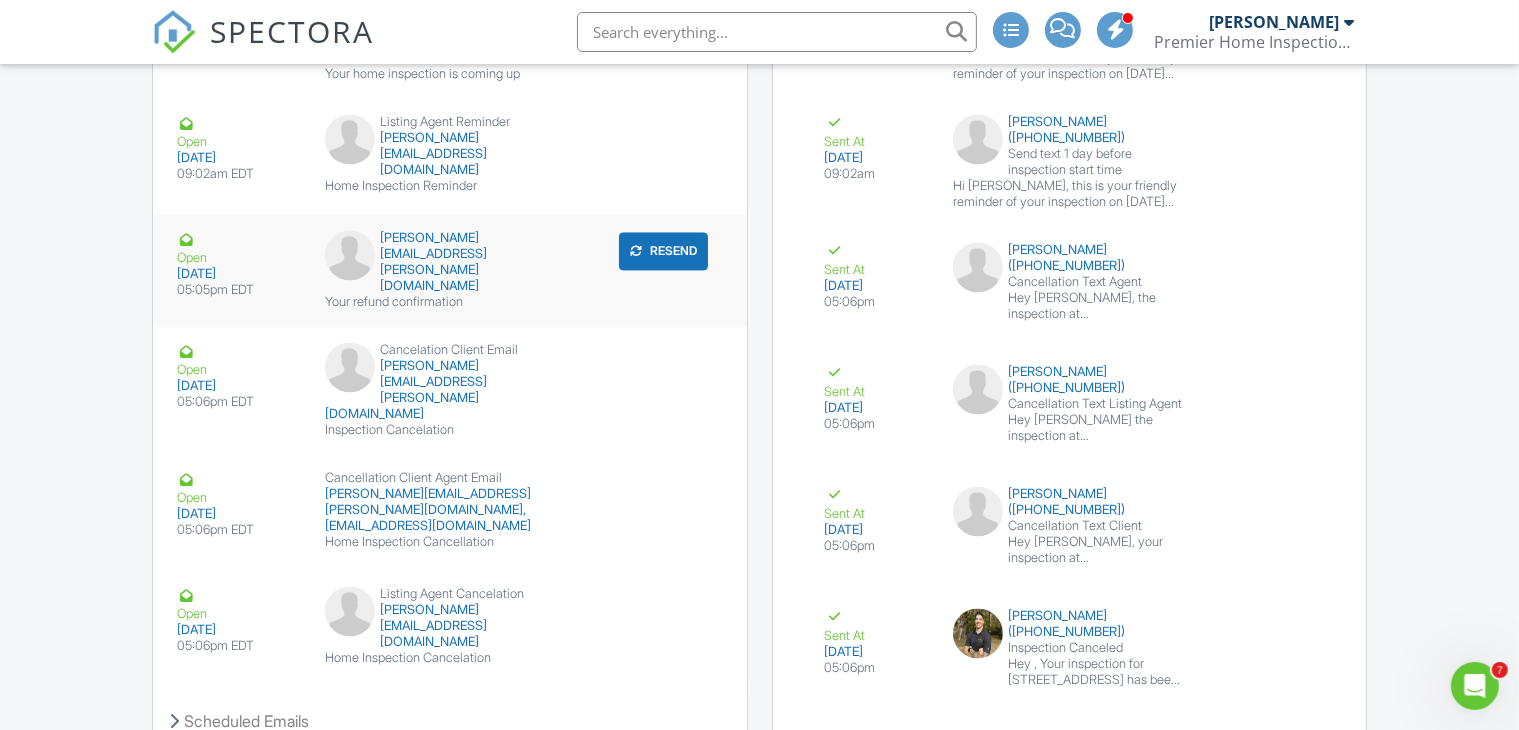 click on "[PERSON_NAME][EMAIL_ADDRESS][PERSON_NAME][DOMAIN_NAME]
Your refund confirmation" at bounding box center (449, 270) 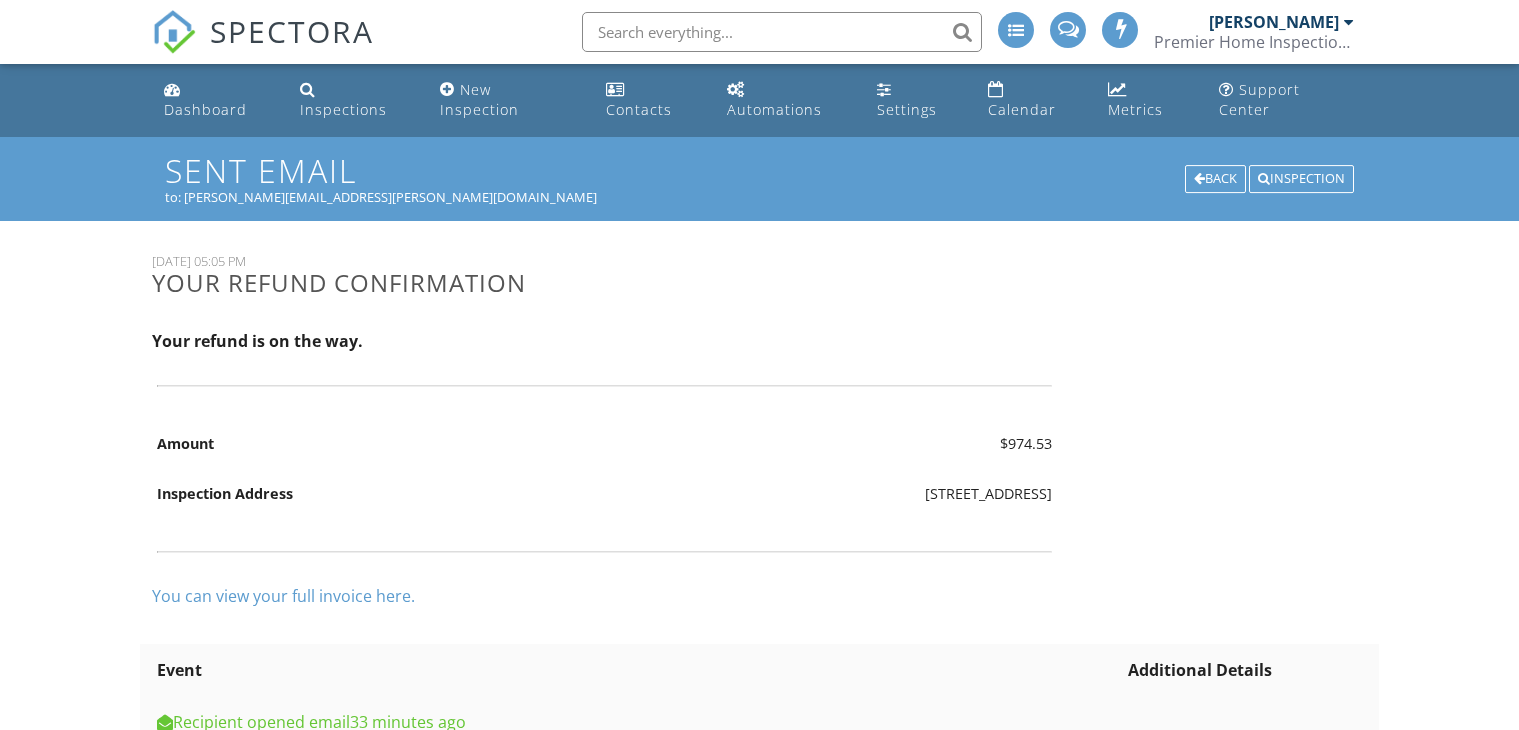 scroll, scrollTop: 0, scrollLeft: 0, axis: both 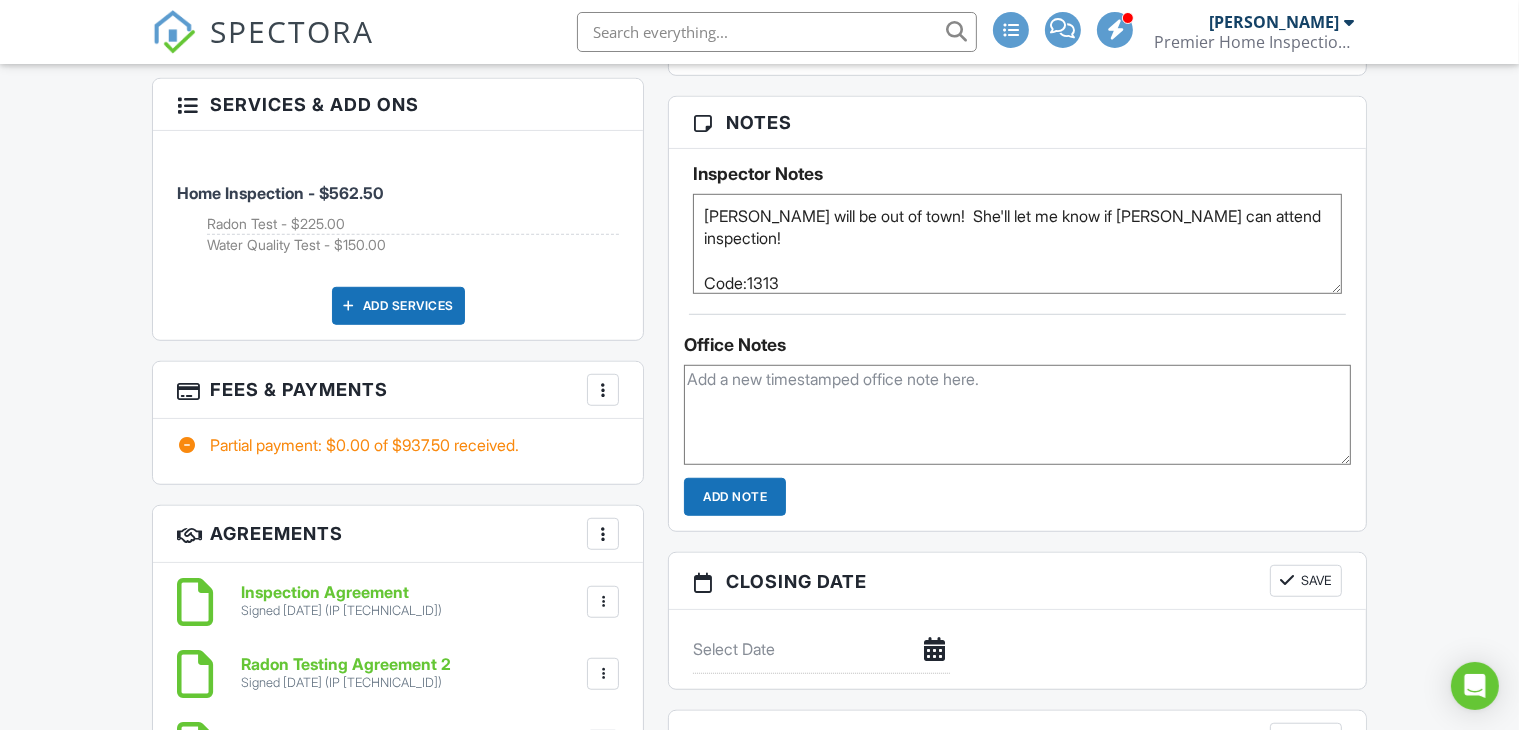 click at bounding box center (603, 390) 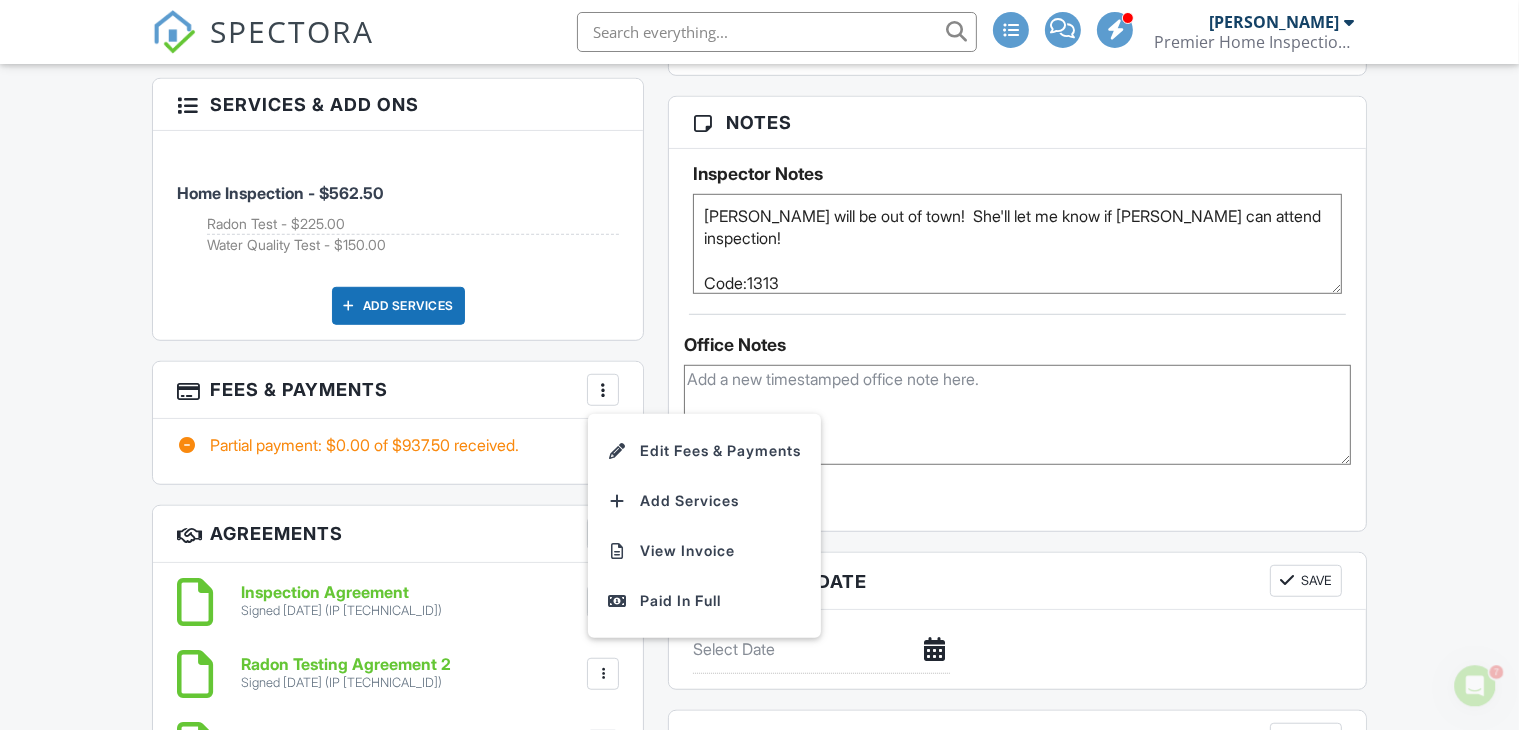scroll, scrollTop: 0, scrollLeft: 0, axis: both 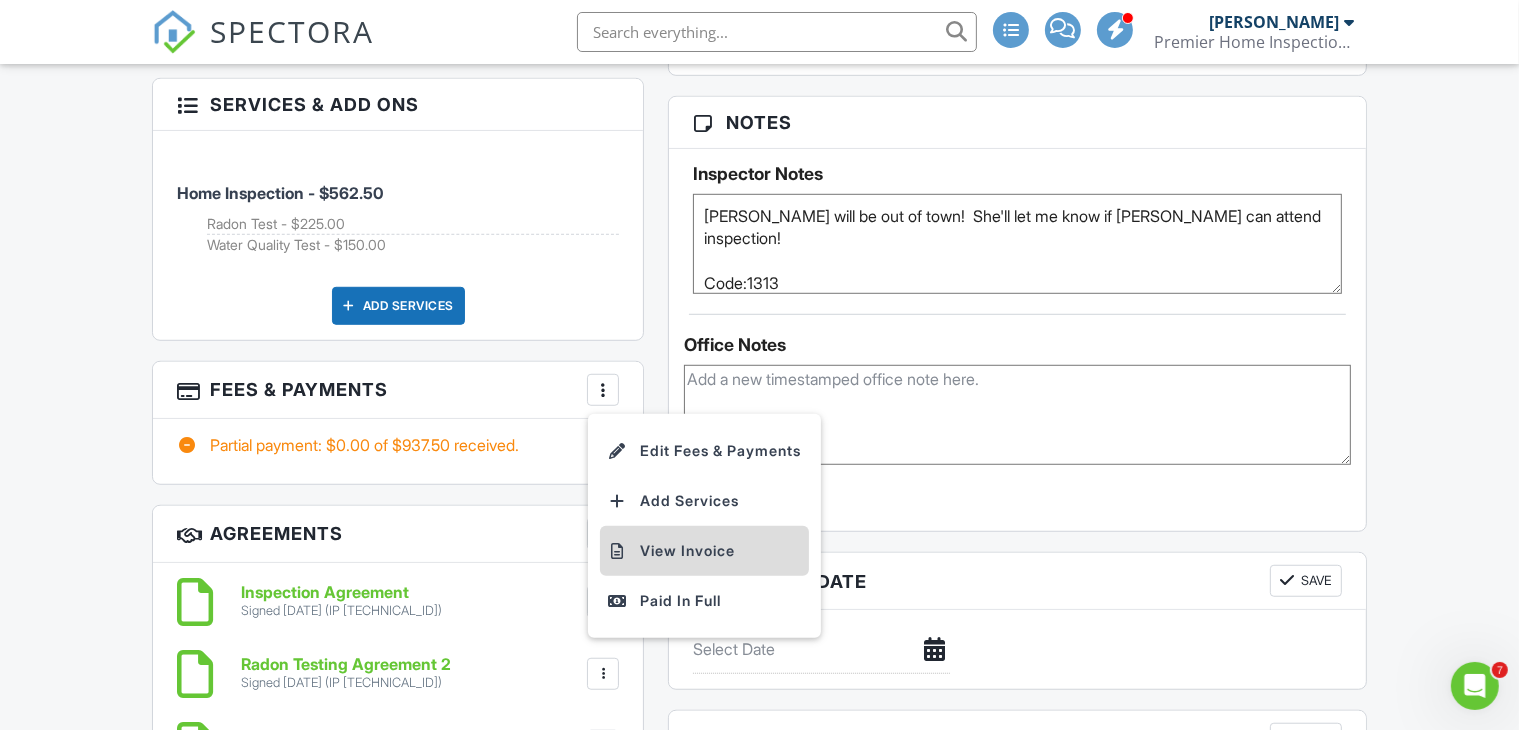click on "View Invoice" at bounding box center [704, 551] 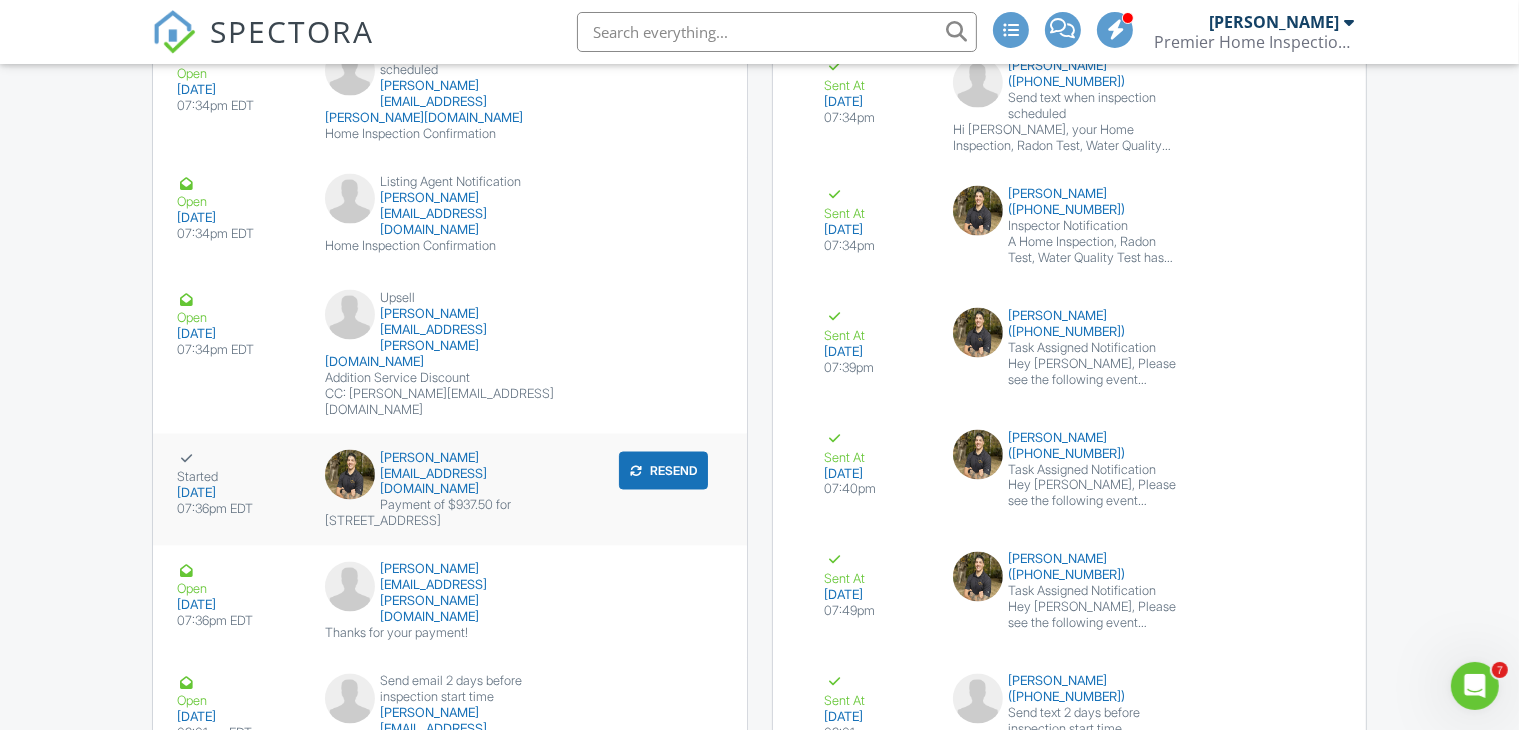 scroll, scrollTop: 3420, scrollLeft: 0, axis: vertical 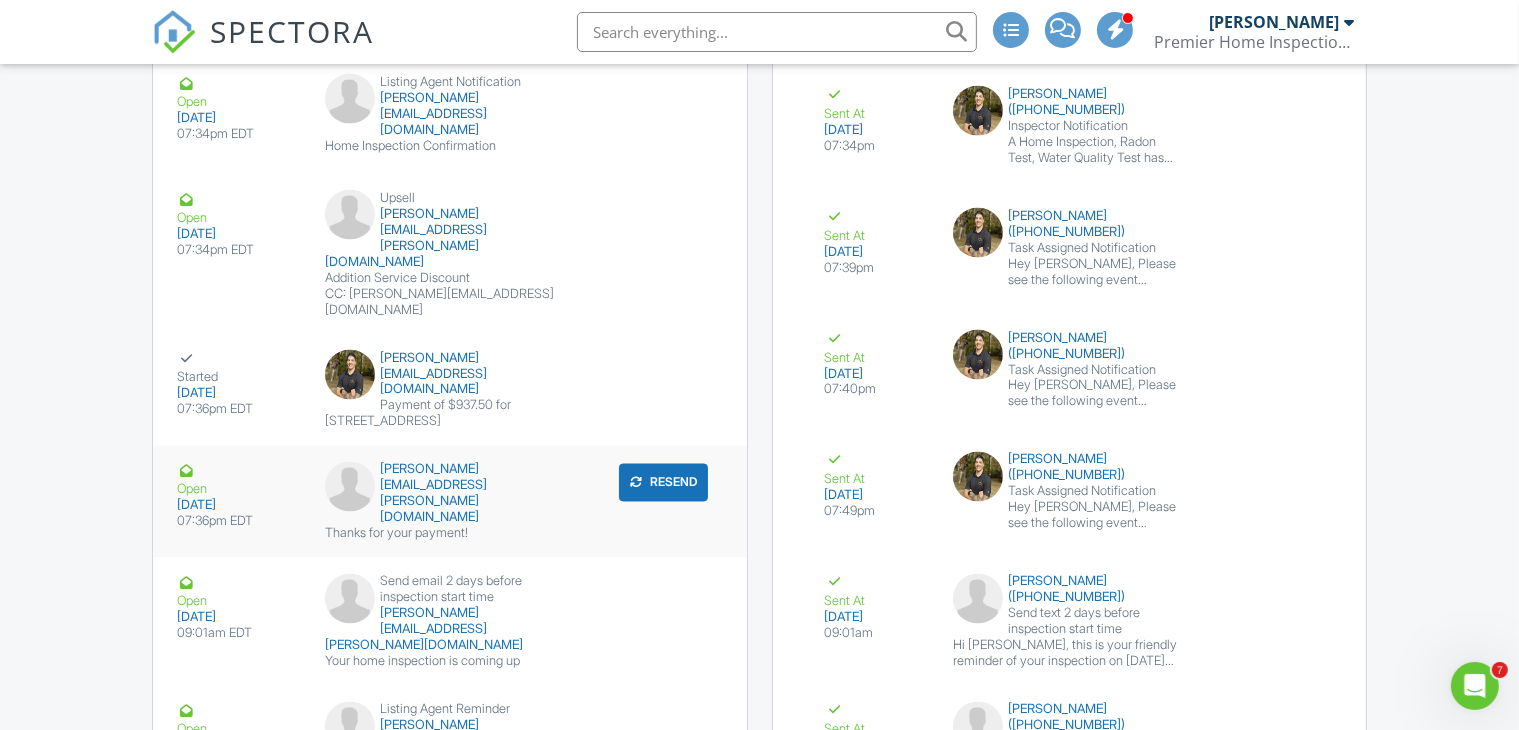 click on "jennifer.zavat@yahoo.com
Thanks for your payment!" at bounding box center [449, 502] 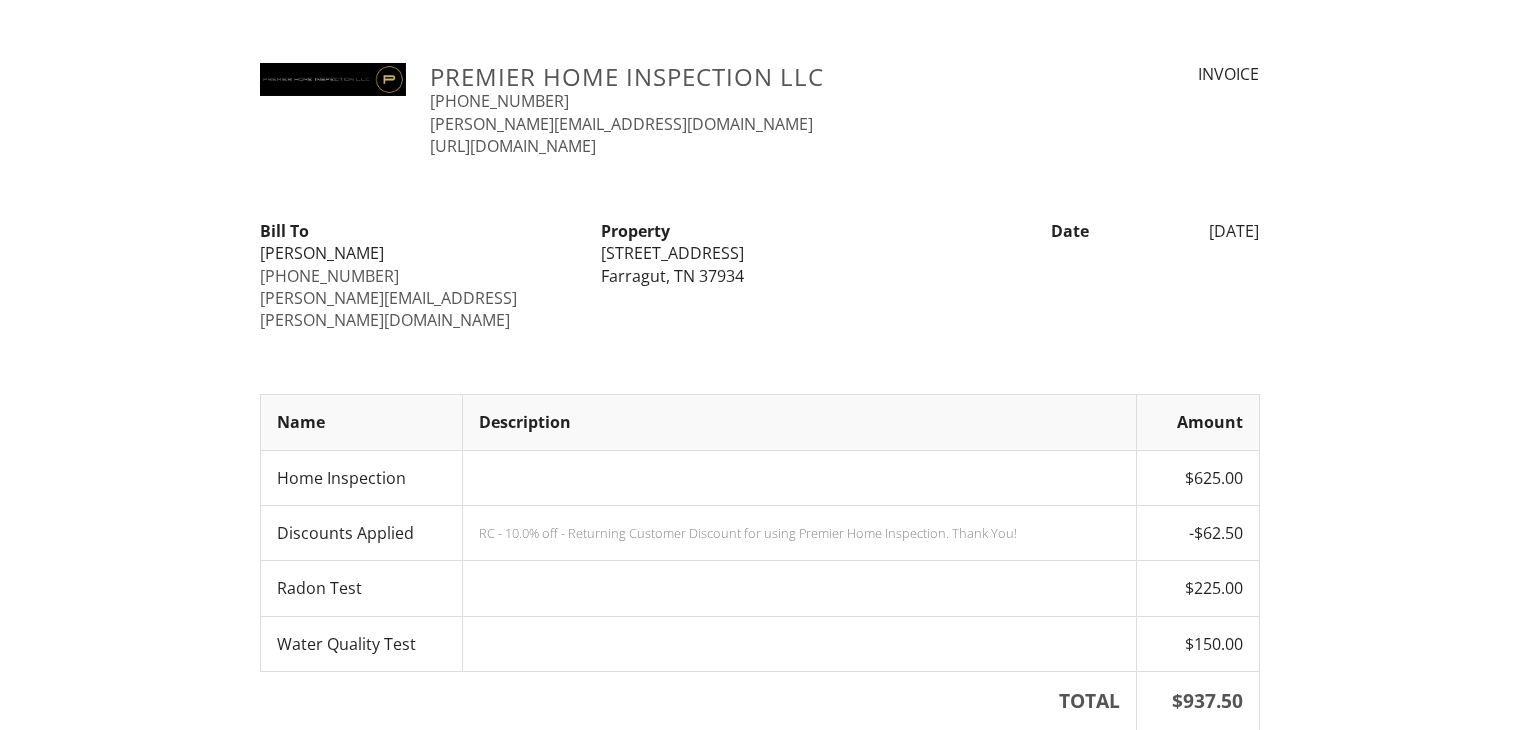 scroll, scrollTop: 0, scrollLeft: 0, axis: both 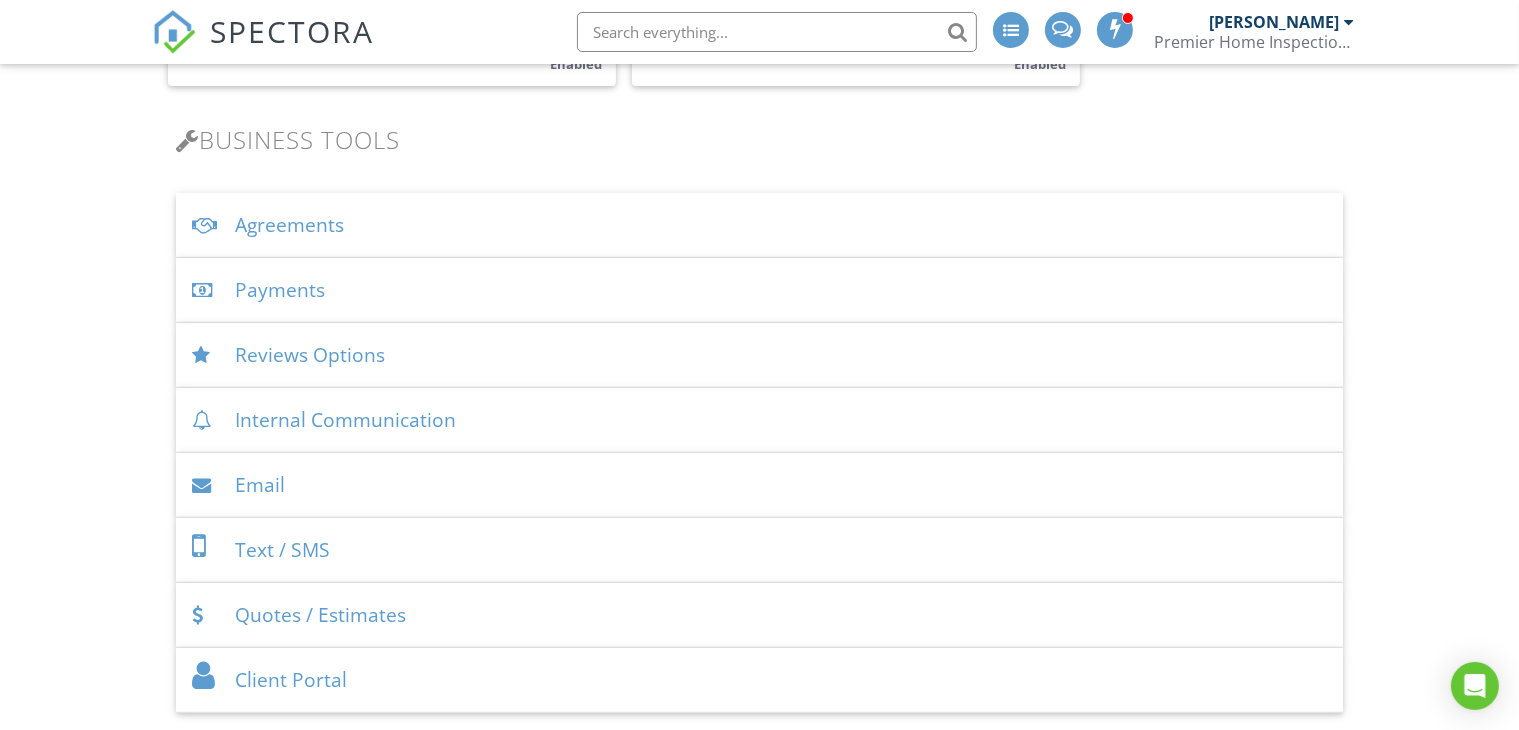 click on "Payments" at bounding box center (759, 290) 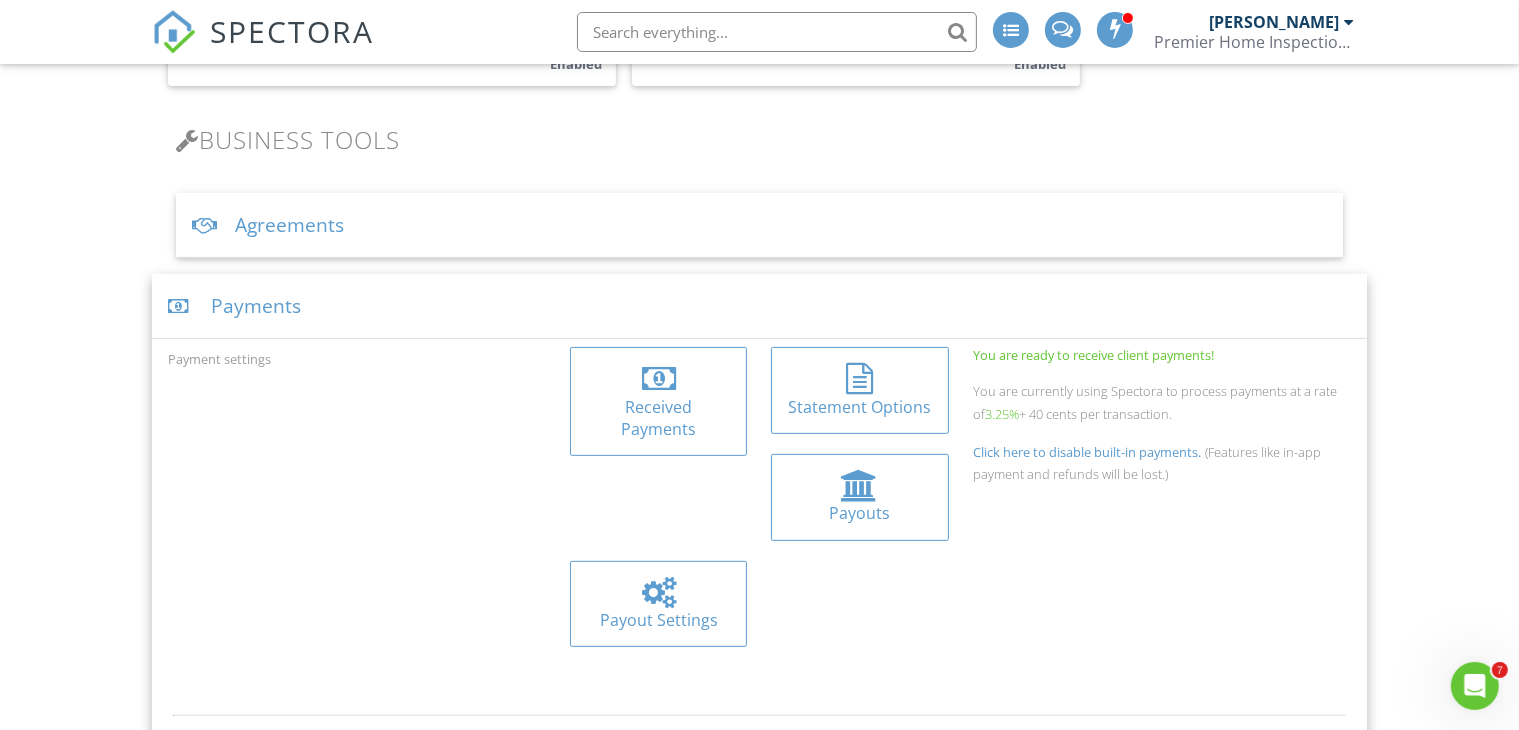 scroll, scrollTop: 0, scrollLeft: 0, axis: both 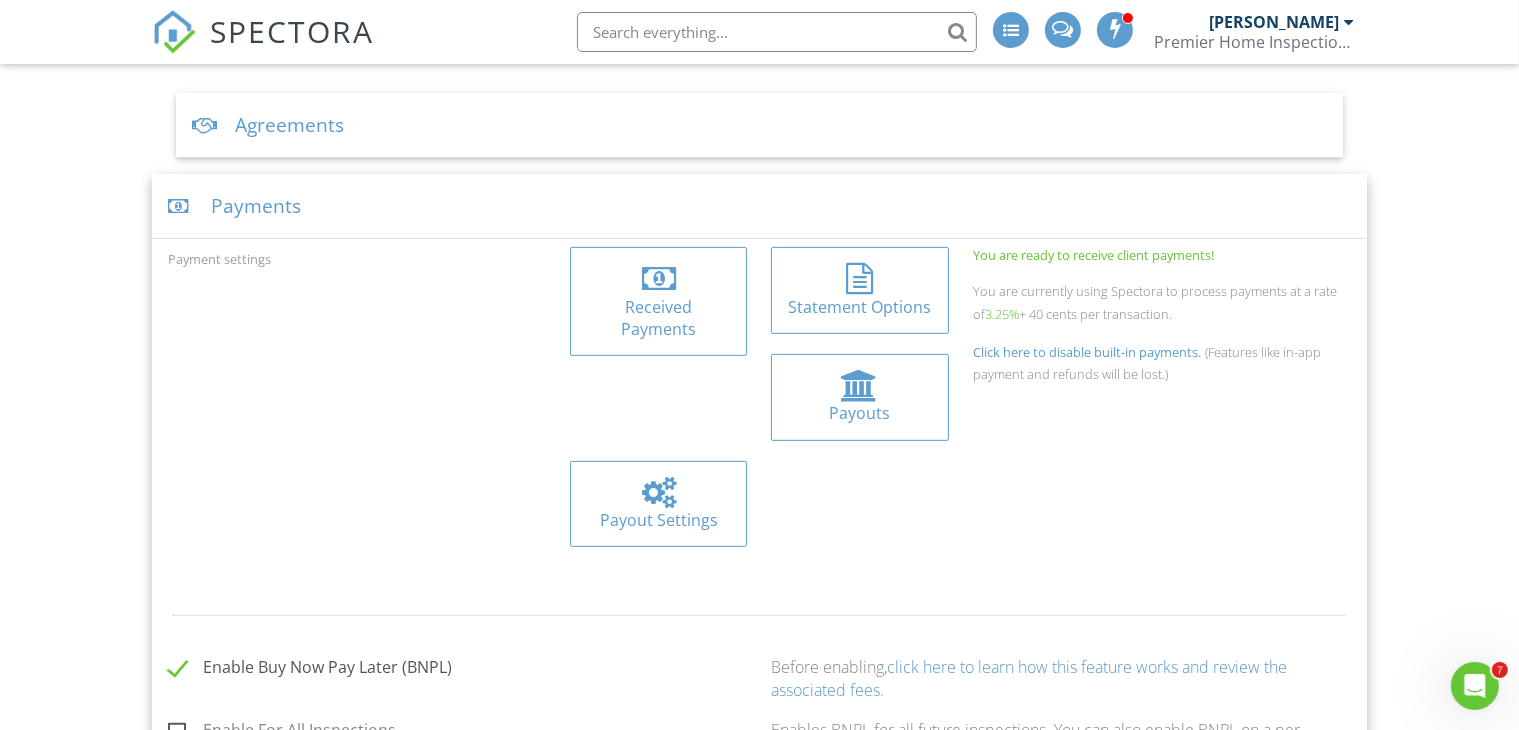 click at bounding box center (658, 493) 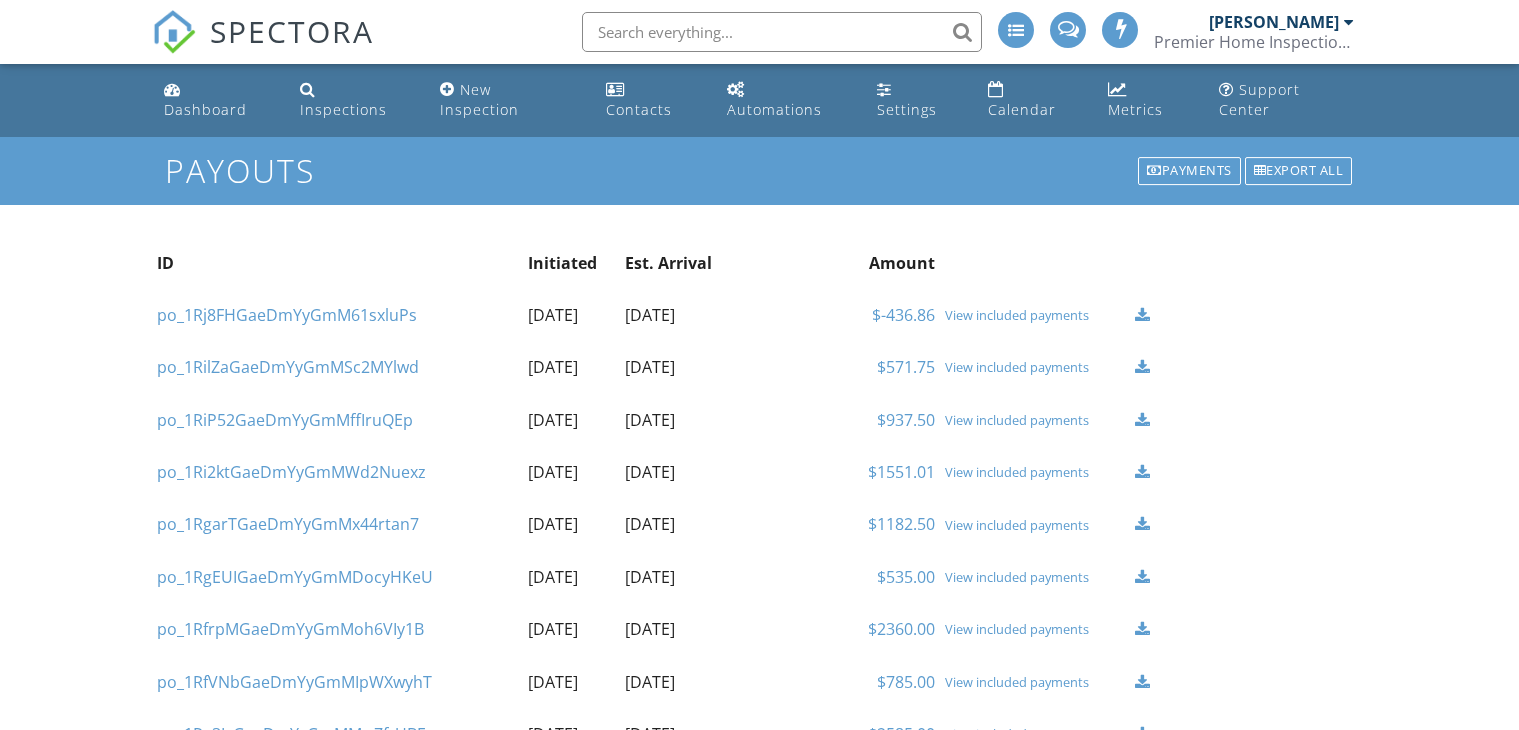 scroll, scrollTop: 0, scrollLeft: 0, axis: both 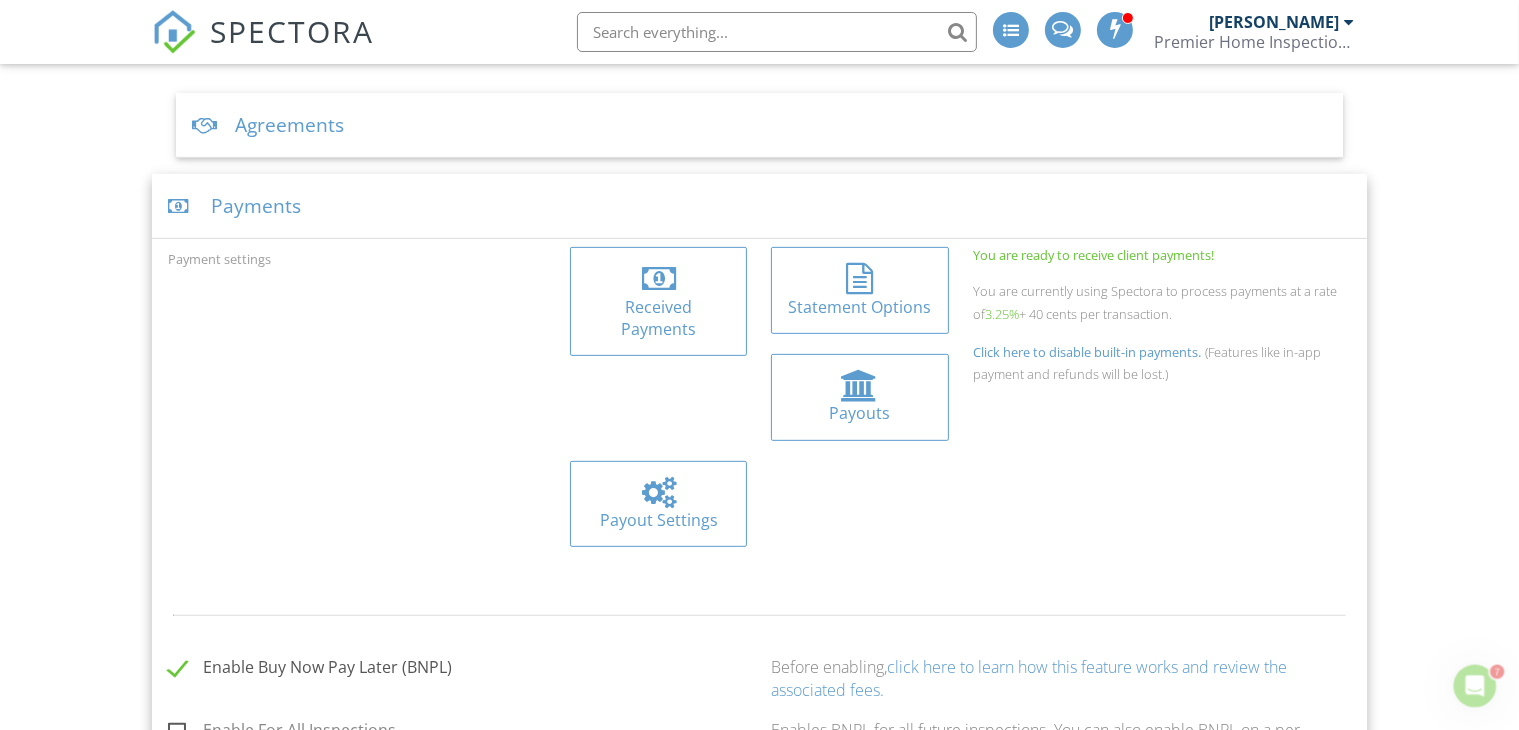 click at bounding box center (658, 279) 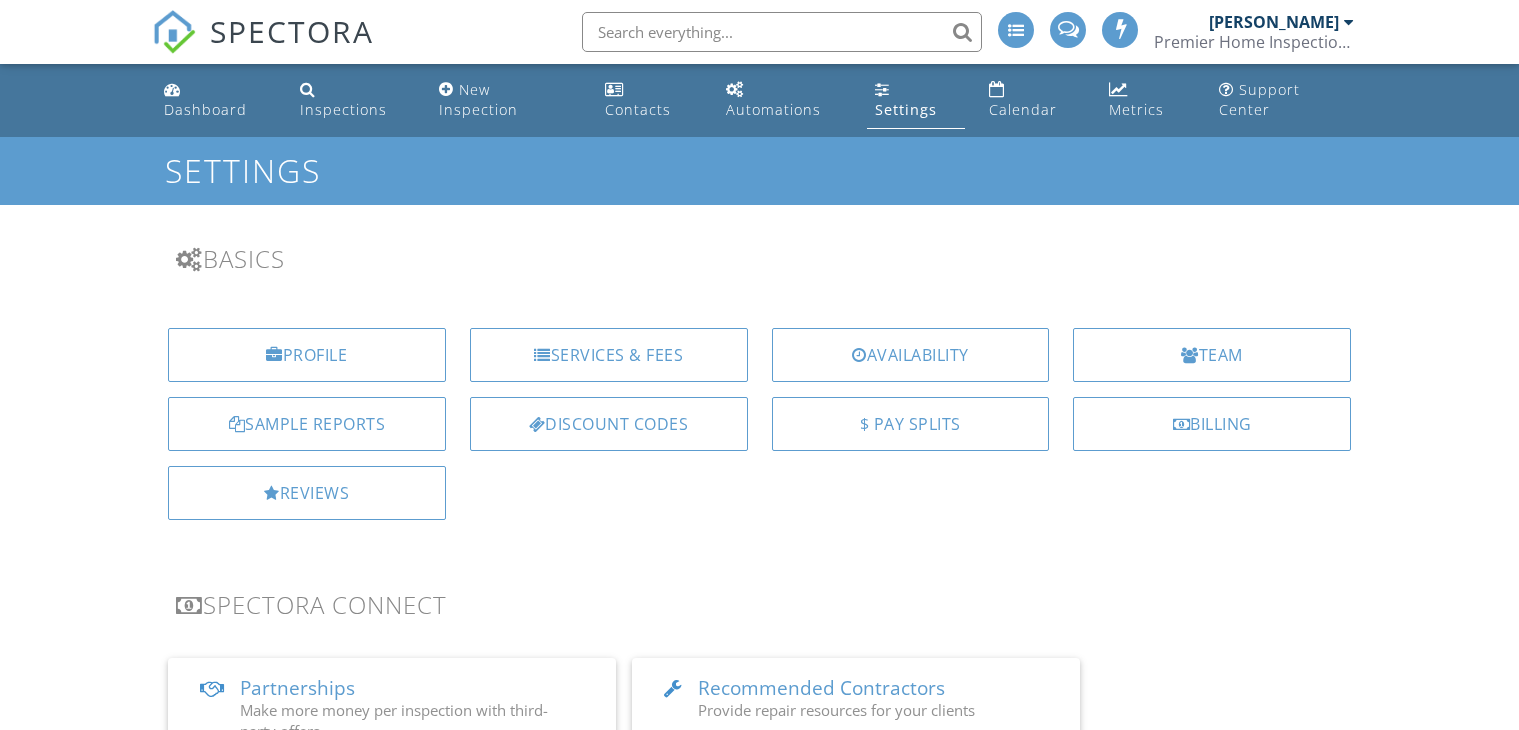 scroll, scrollTop: 1183, scrollLeft: 0, axis: vertical 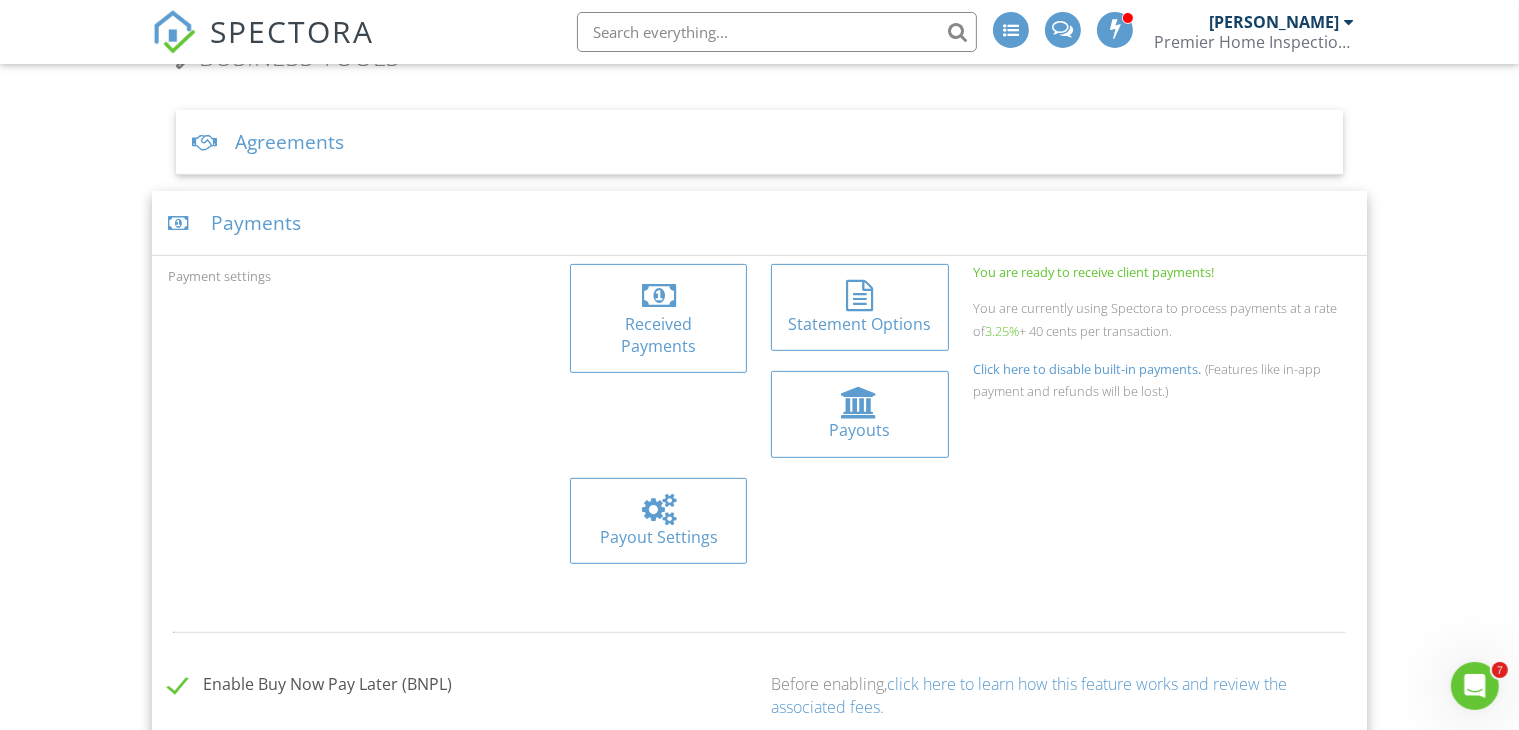click 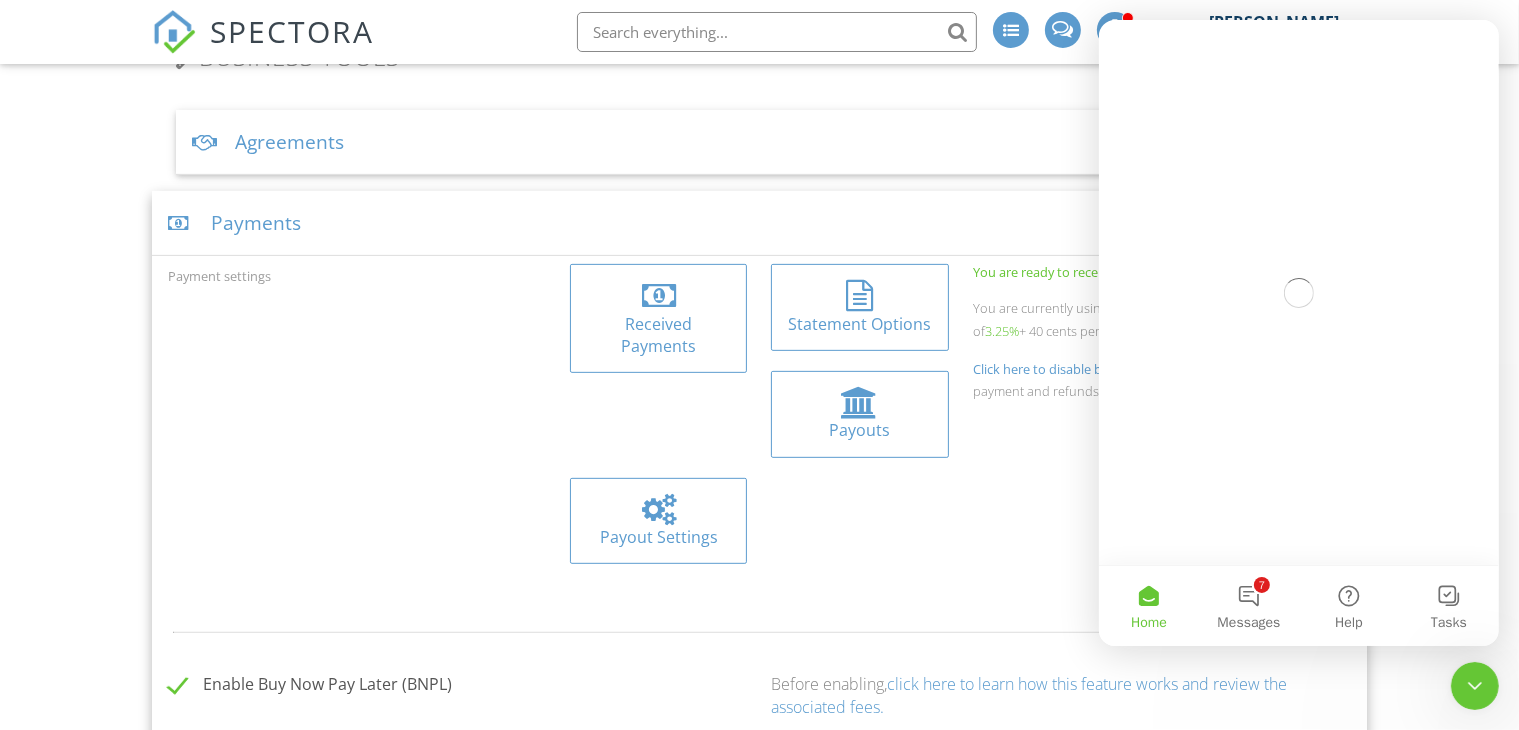 scroll, scrollTop: 0, scrollLeft: 0, axis: both 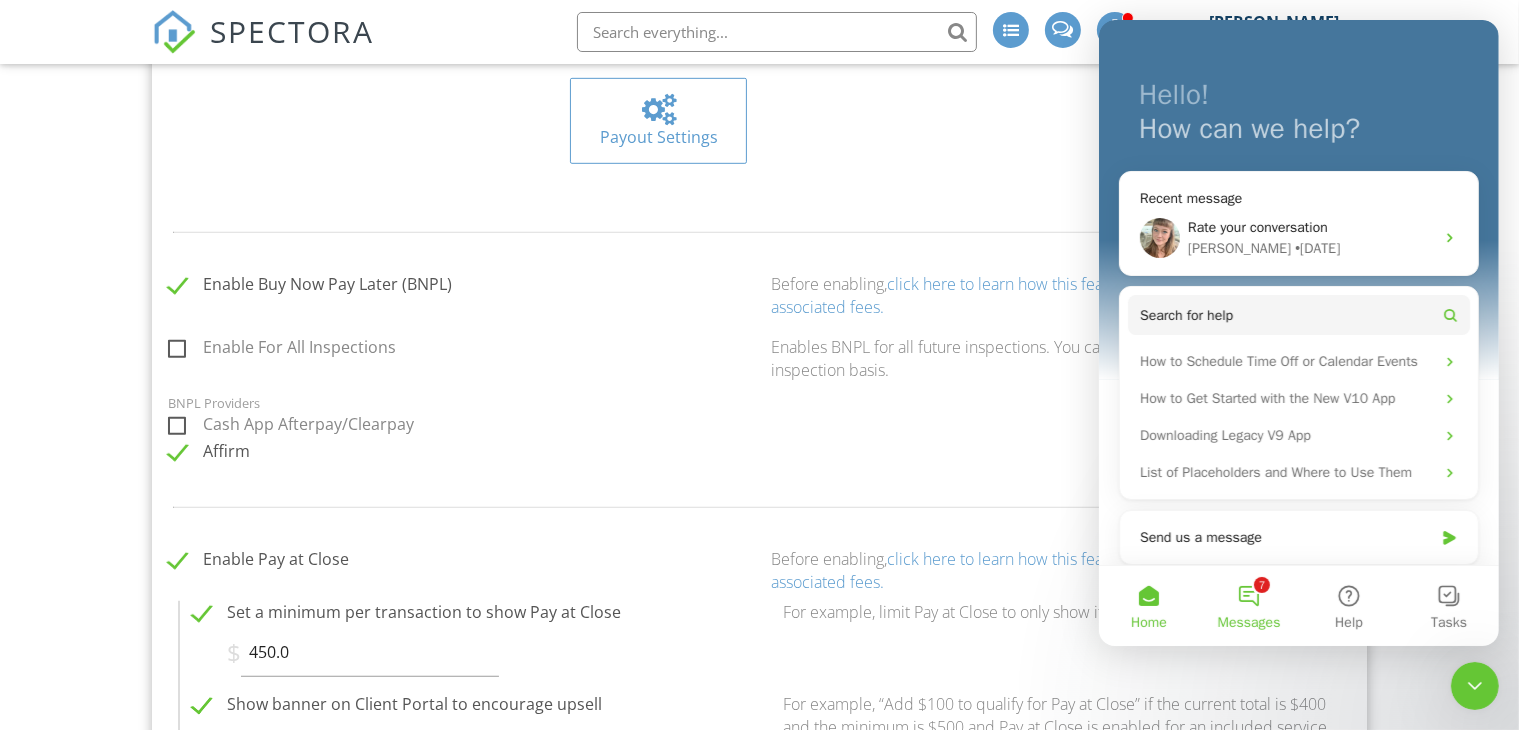 click on "7 Messages" at bounding box center [1248, 606] 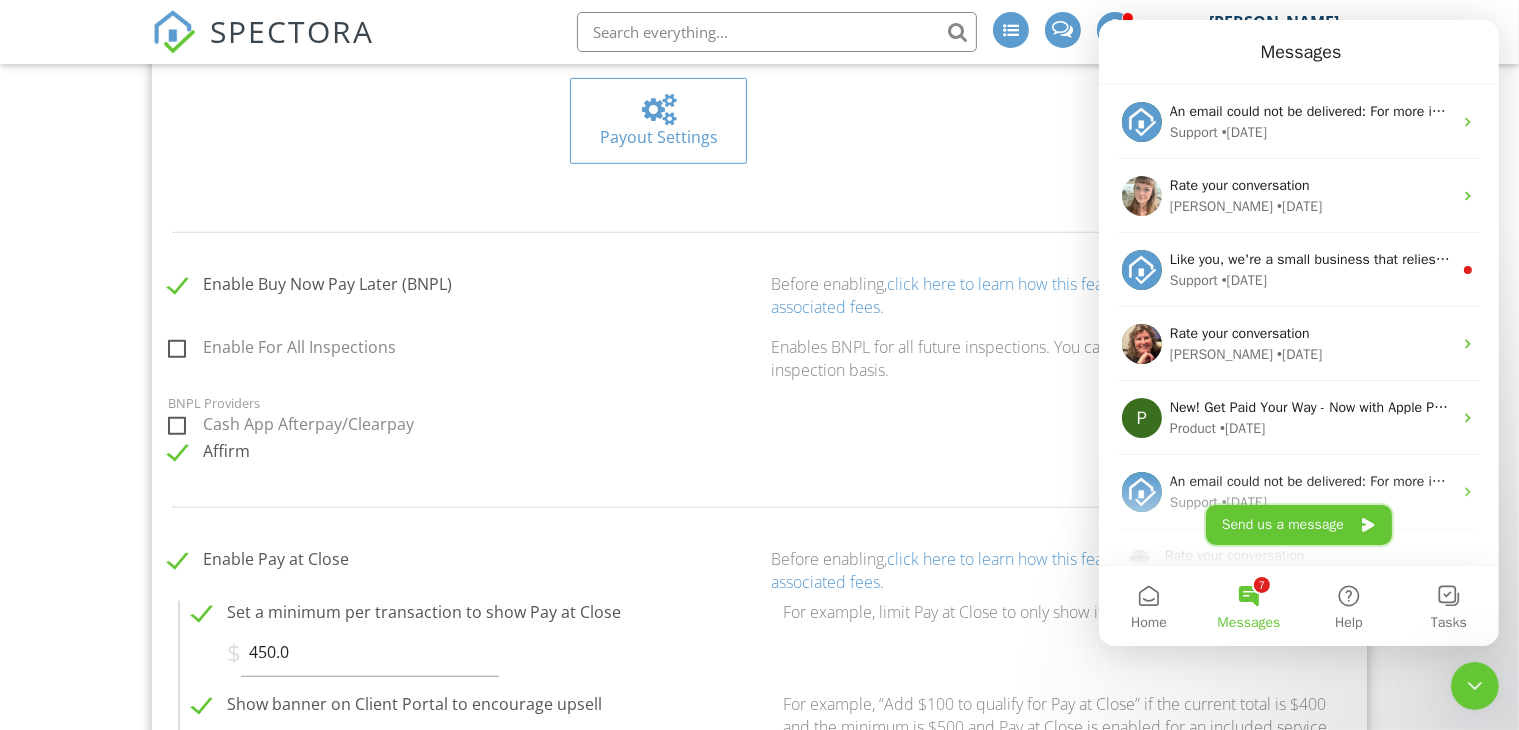 click on "Send us a message" at bounding box center [1298, 525] 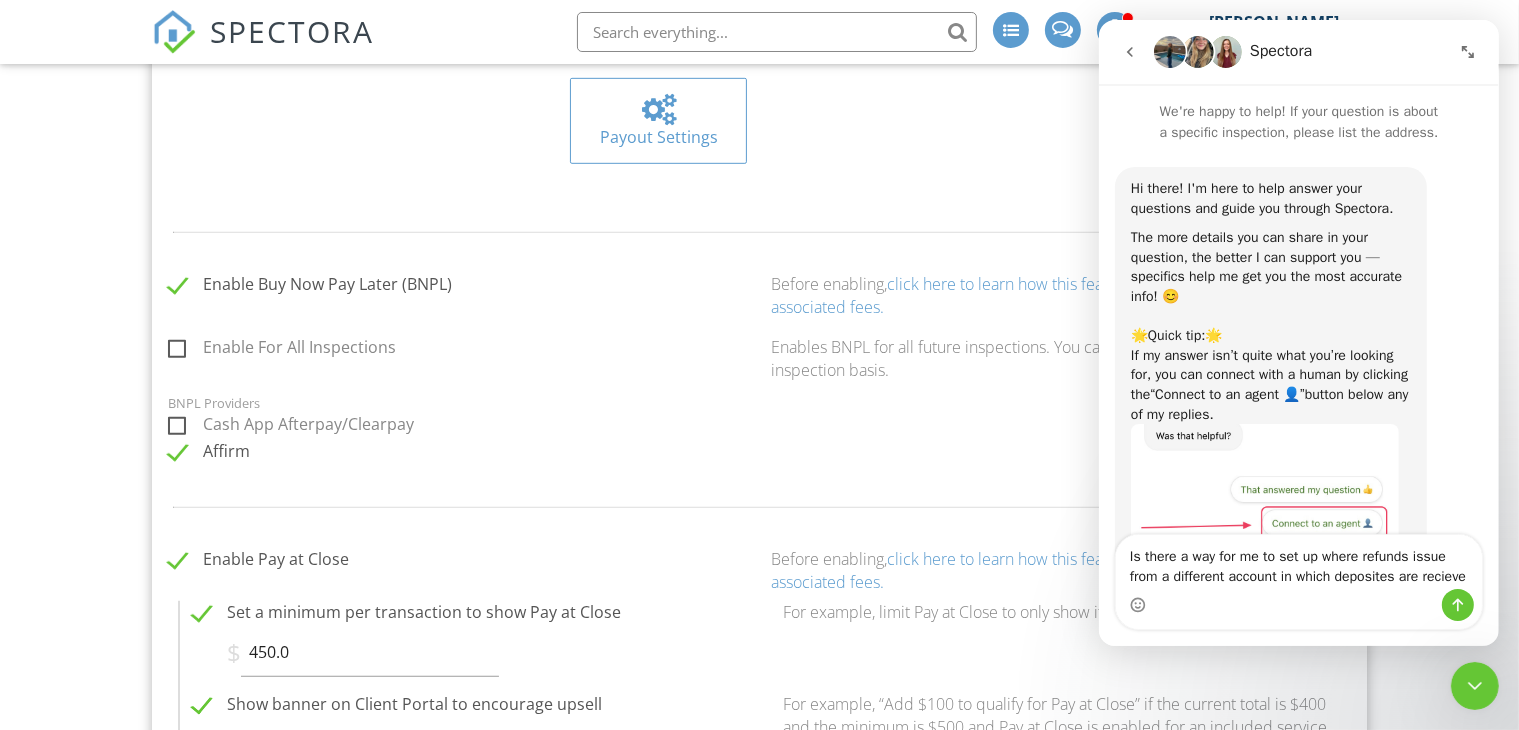 type on "Is there a way for me to set up where refunds issue from a different account in which deposites are recieved" 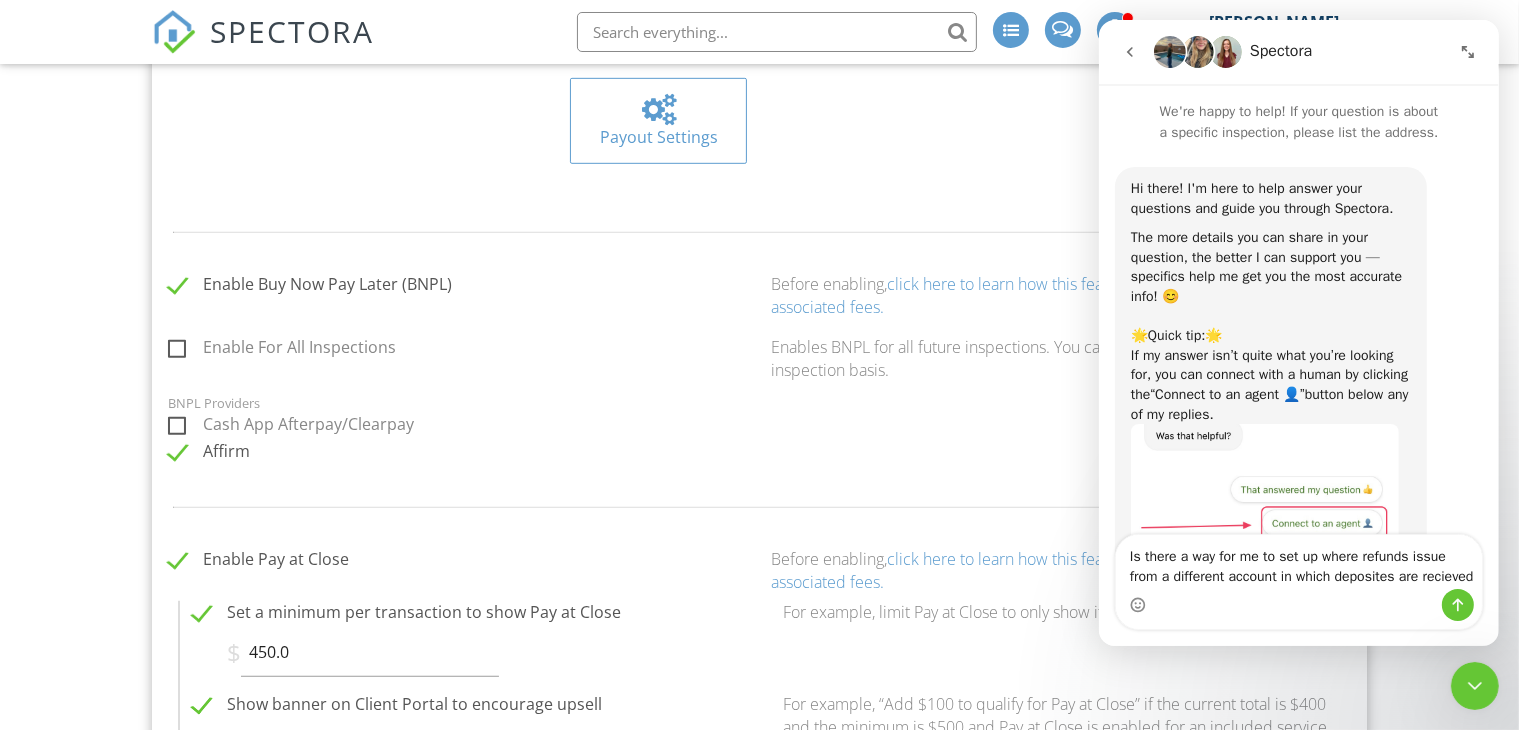 type 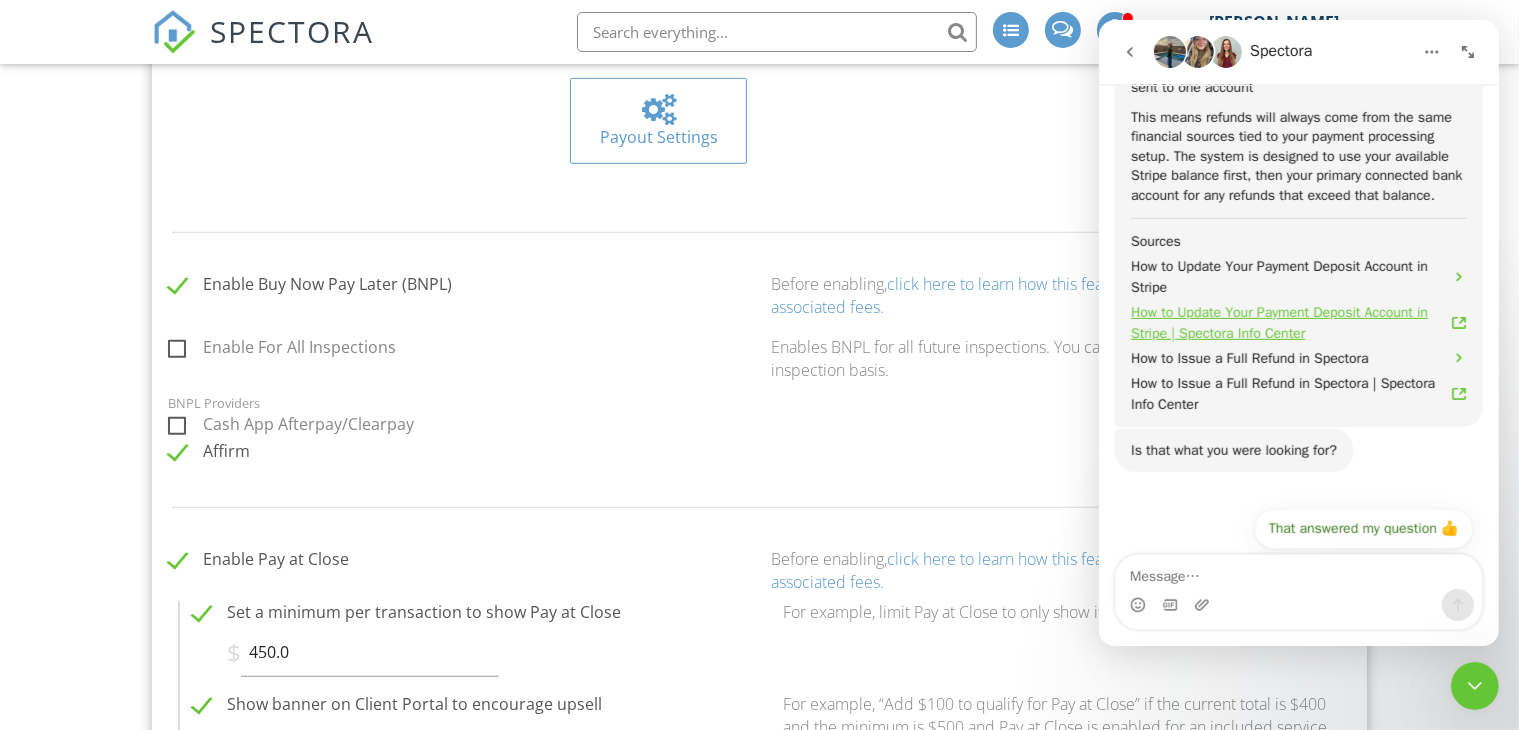 scroll, scrollTop: 1026, scrollLeft: 0, axis: vertical 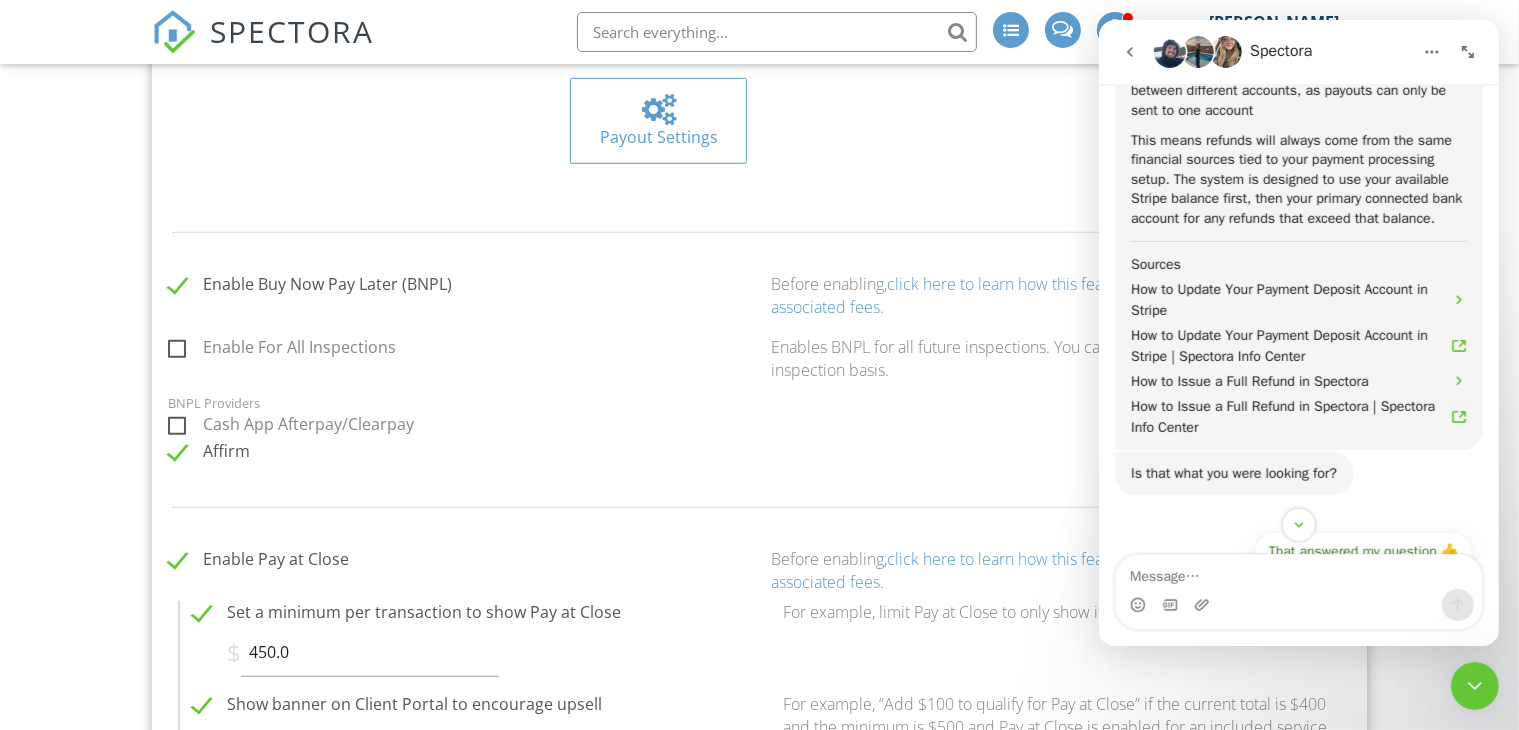 click on "Affirm" at bounding box center (759, 453) 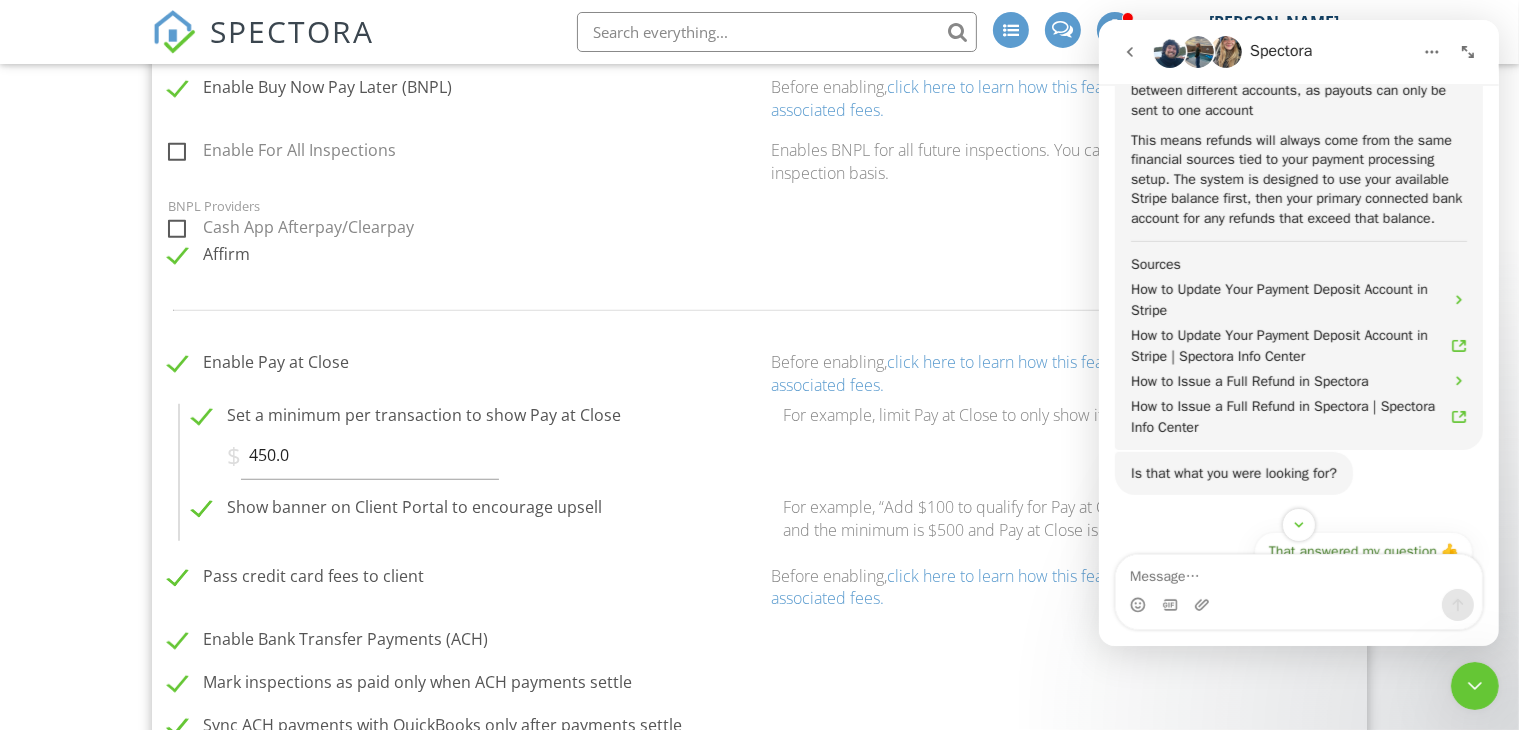 scroll, scrollTop: 1383, scrollLeft: 0, axis: vertical 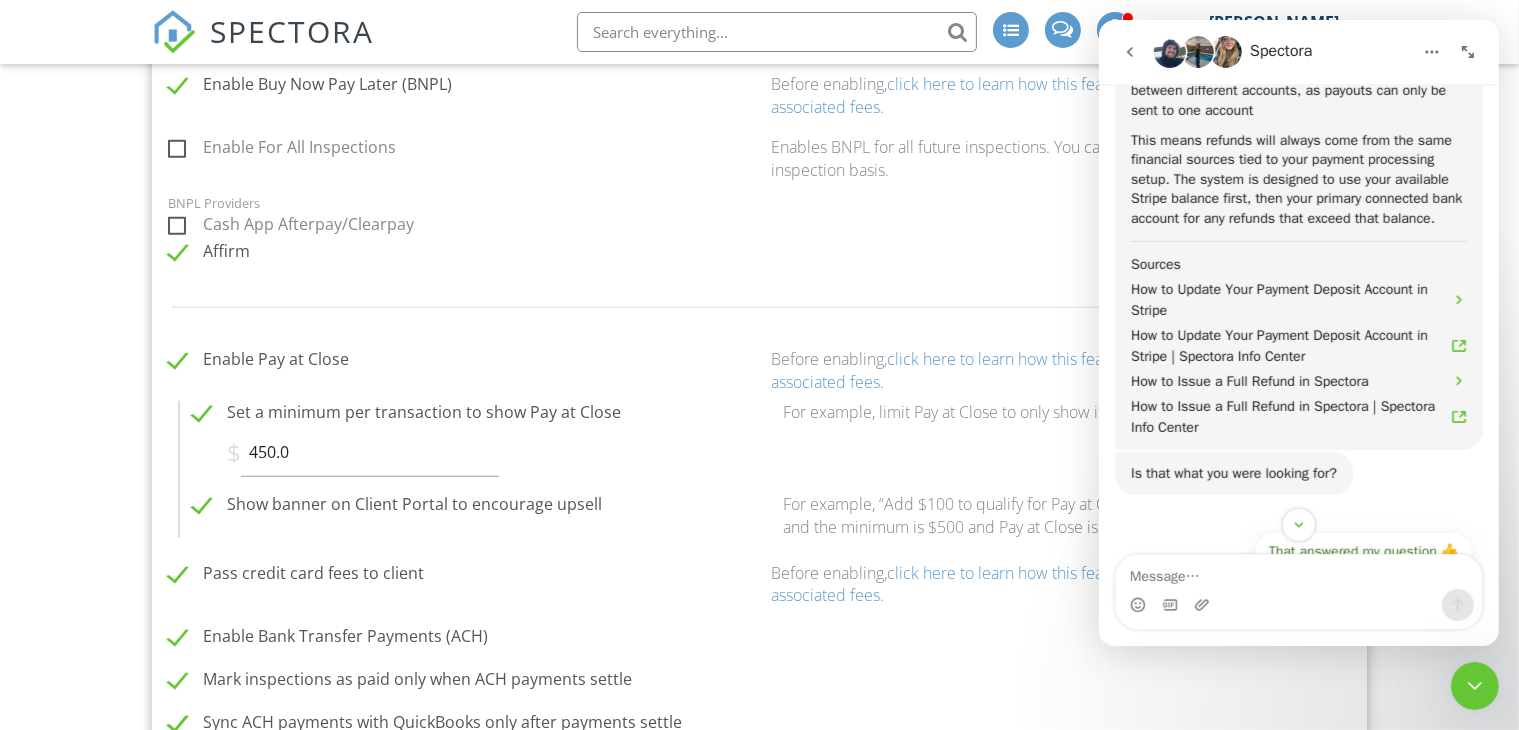 click 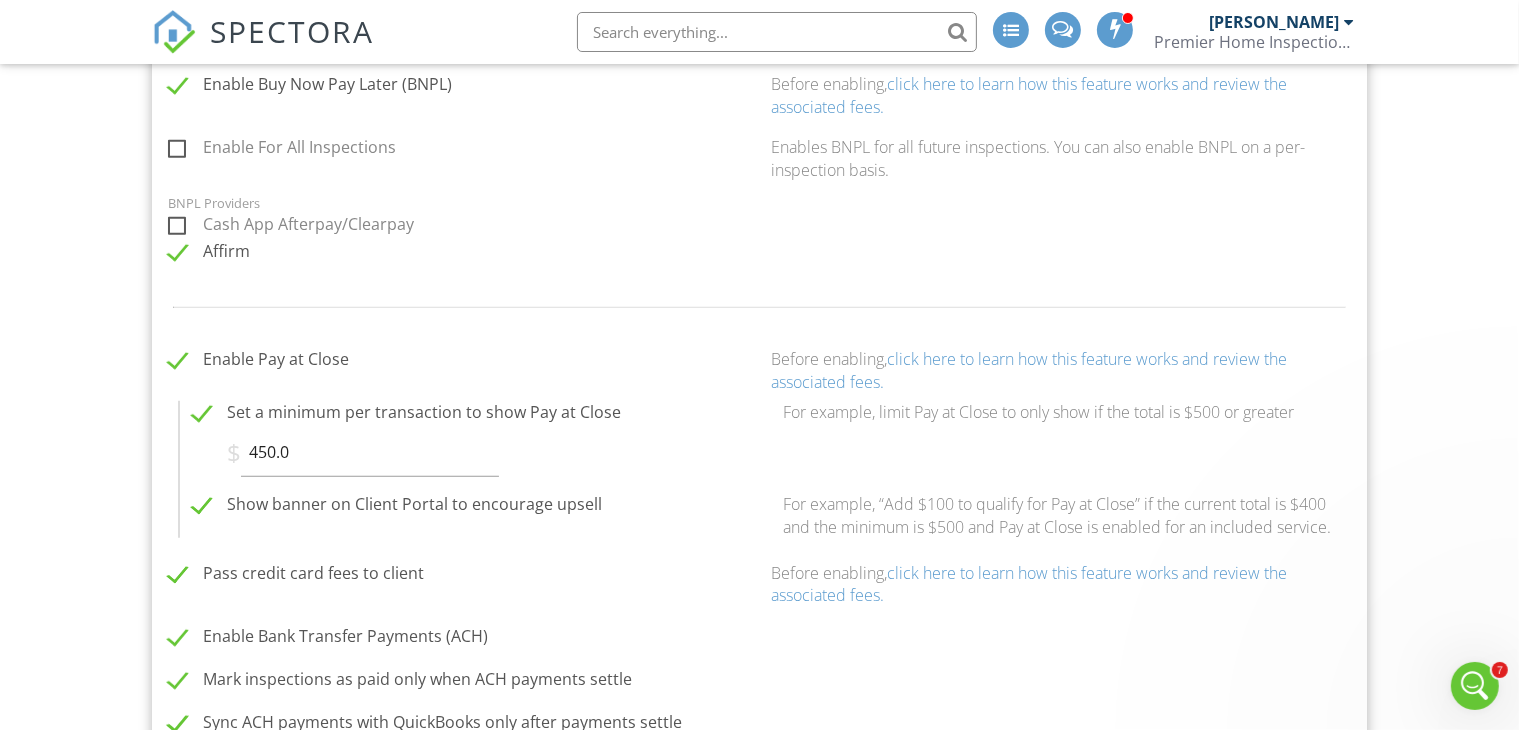 scroll, scrollTop: 0, scrollLeft: 0, axis: both 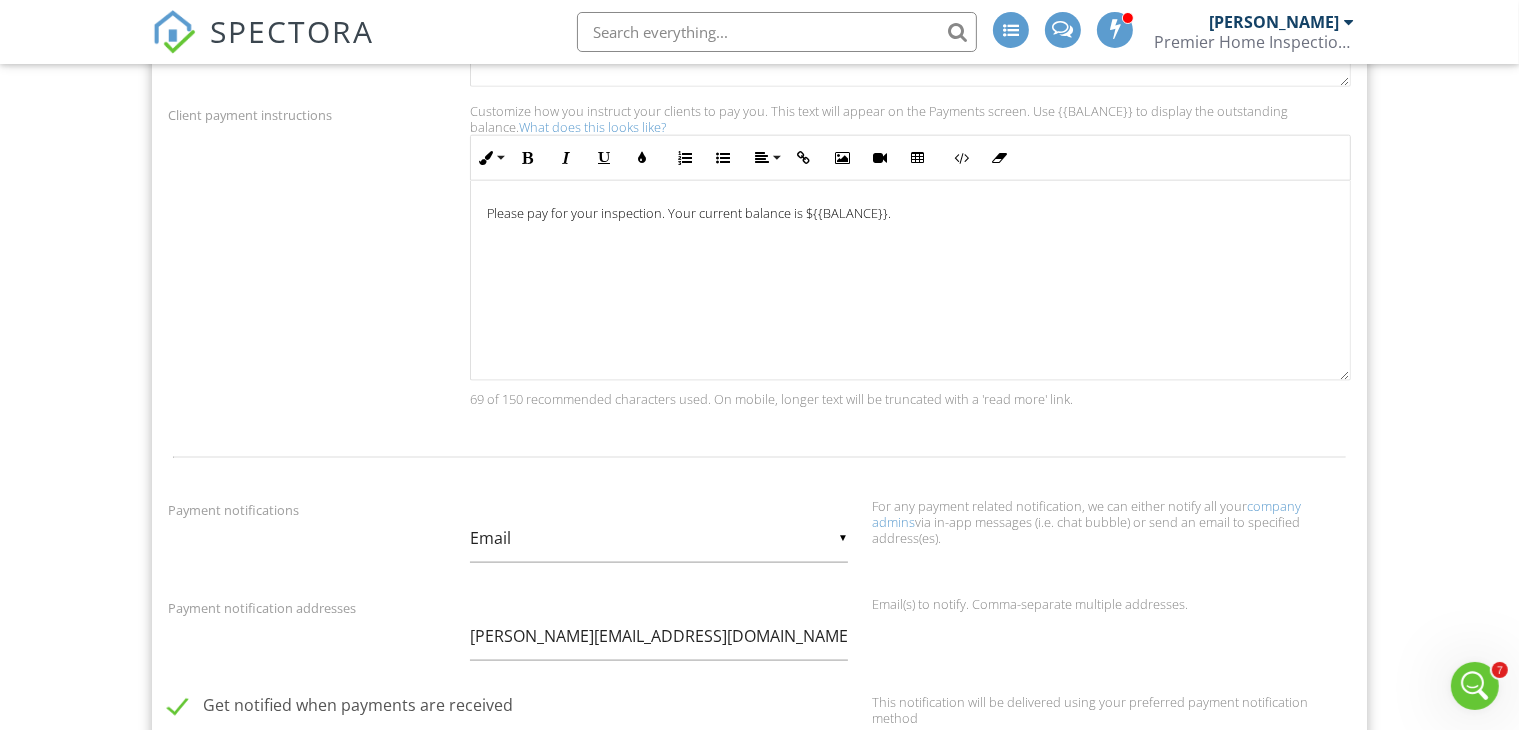 click 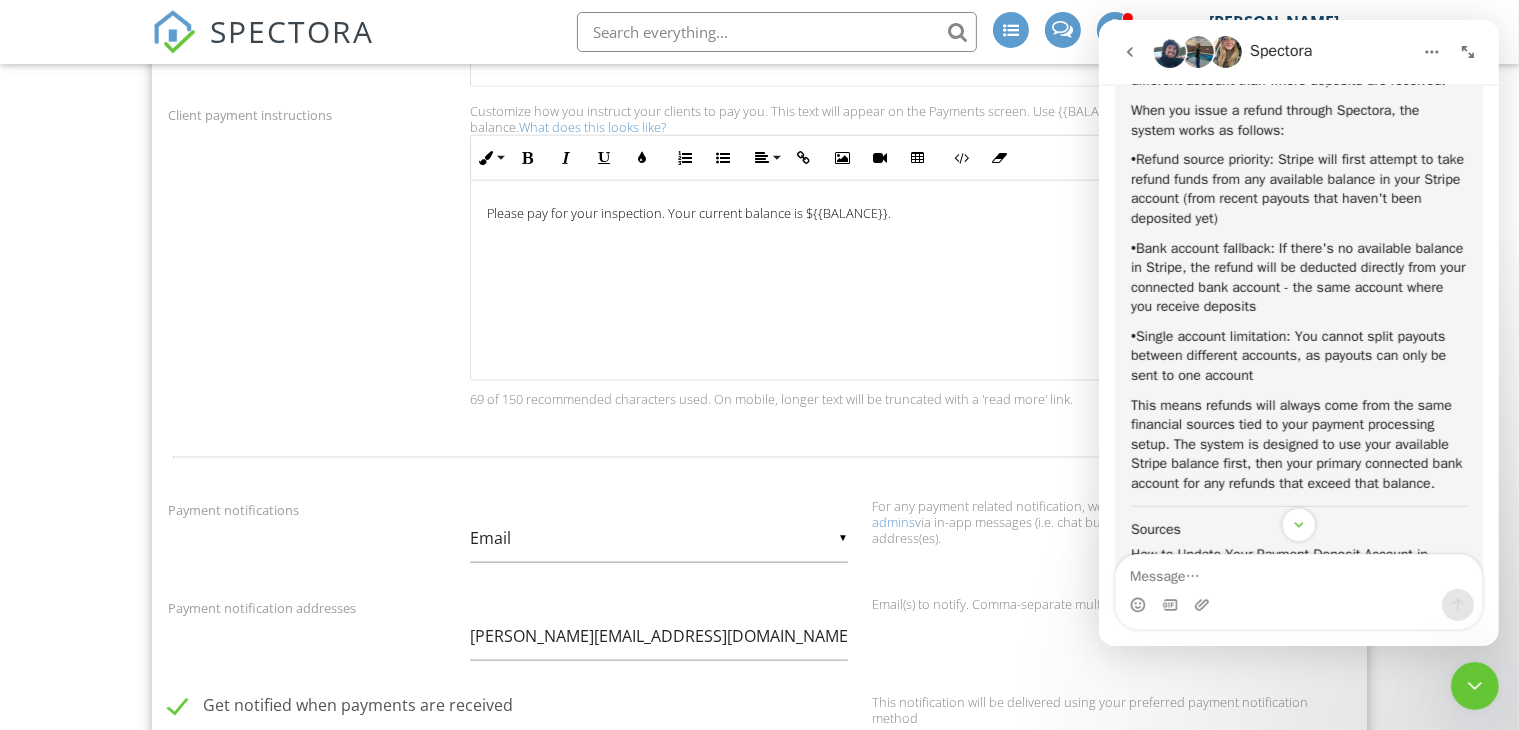 scroll, scrollTop: 629, scrollLeft: 0, axis: vertical 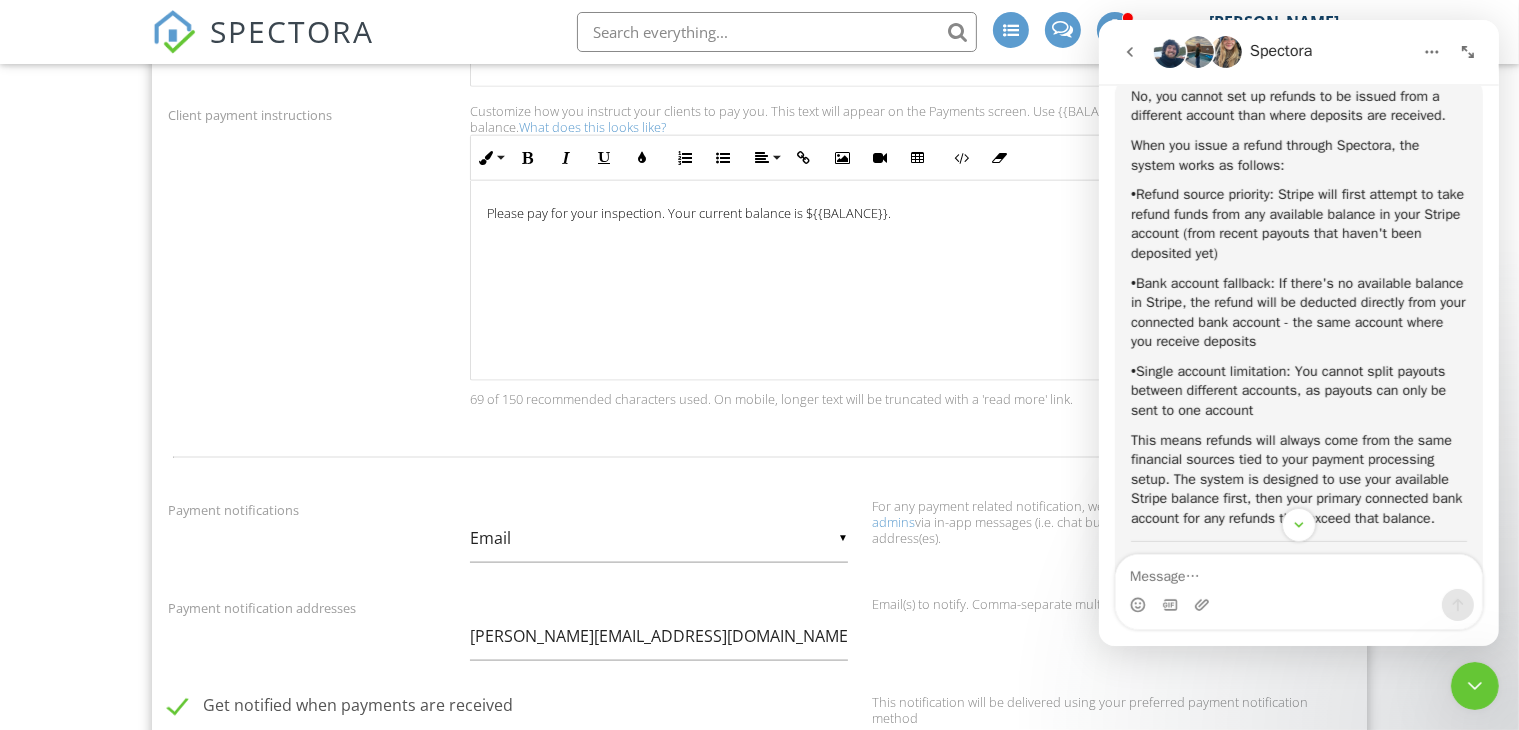 click 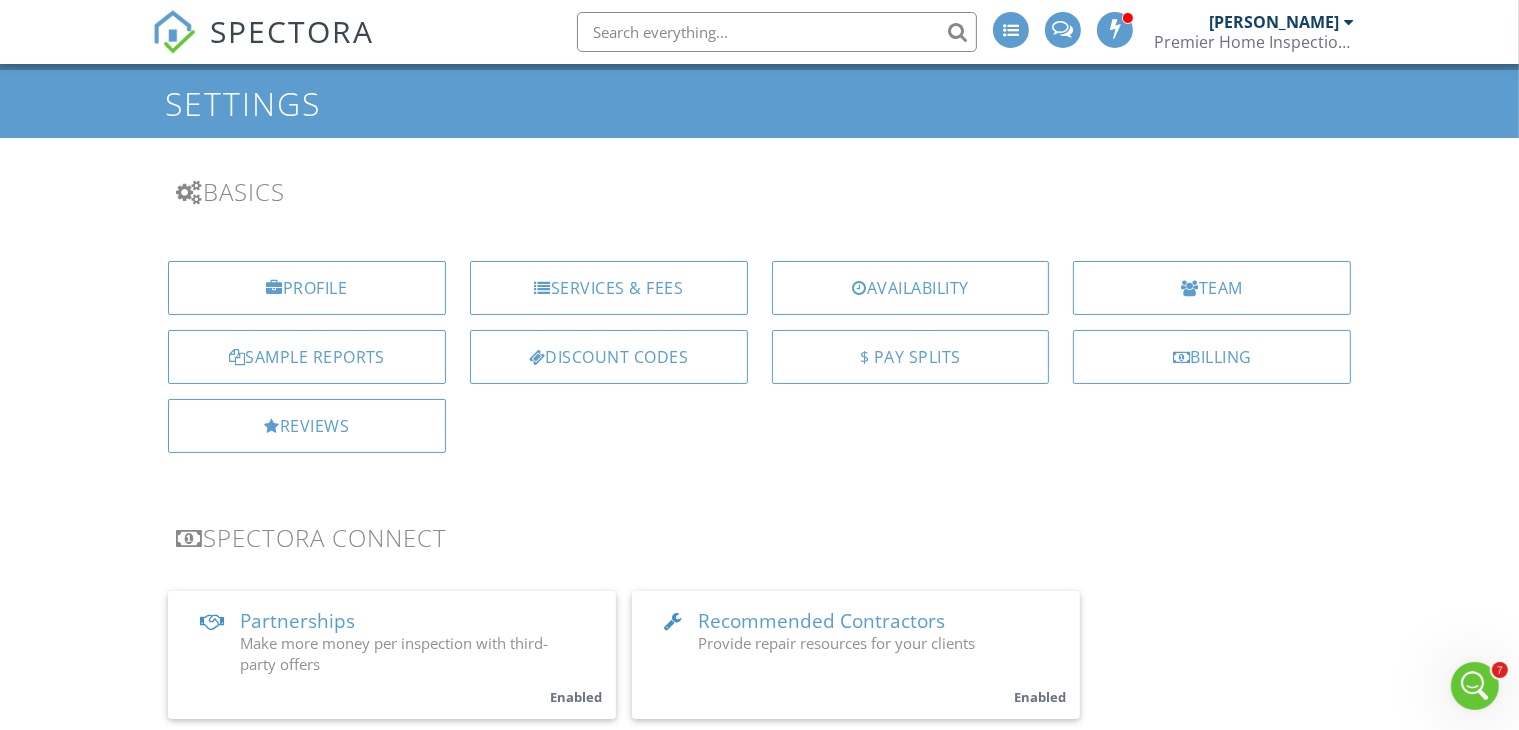 scroll, scrollTop: 0, scrollLeft: 0, axis: both 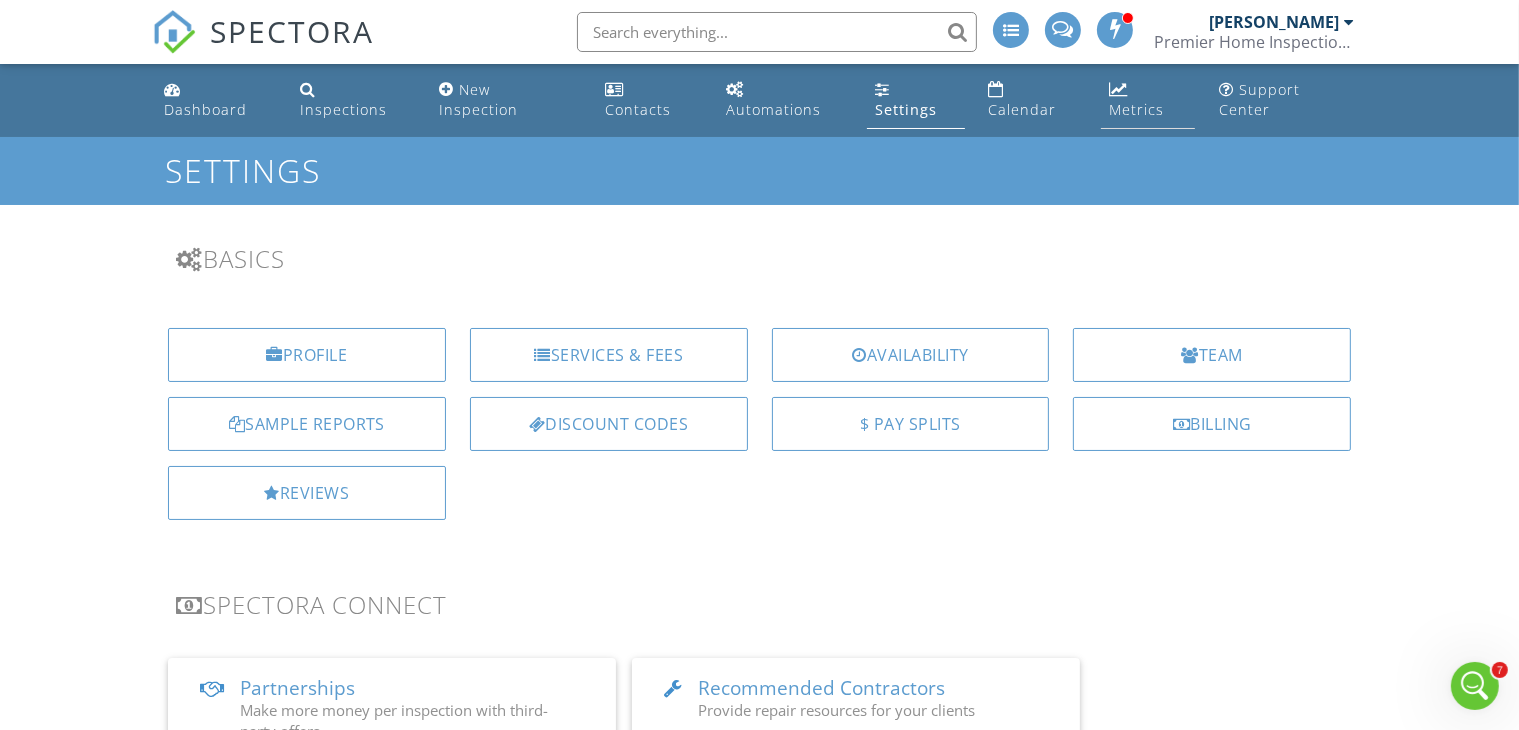 click on "Metrics" at bounding box center (1148, 100) 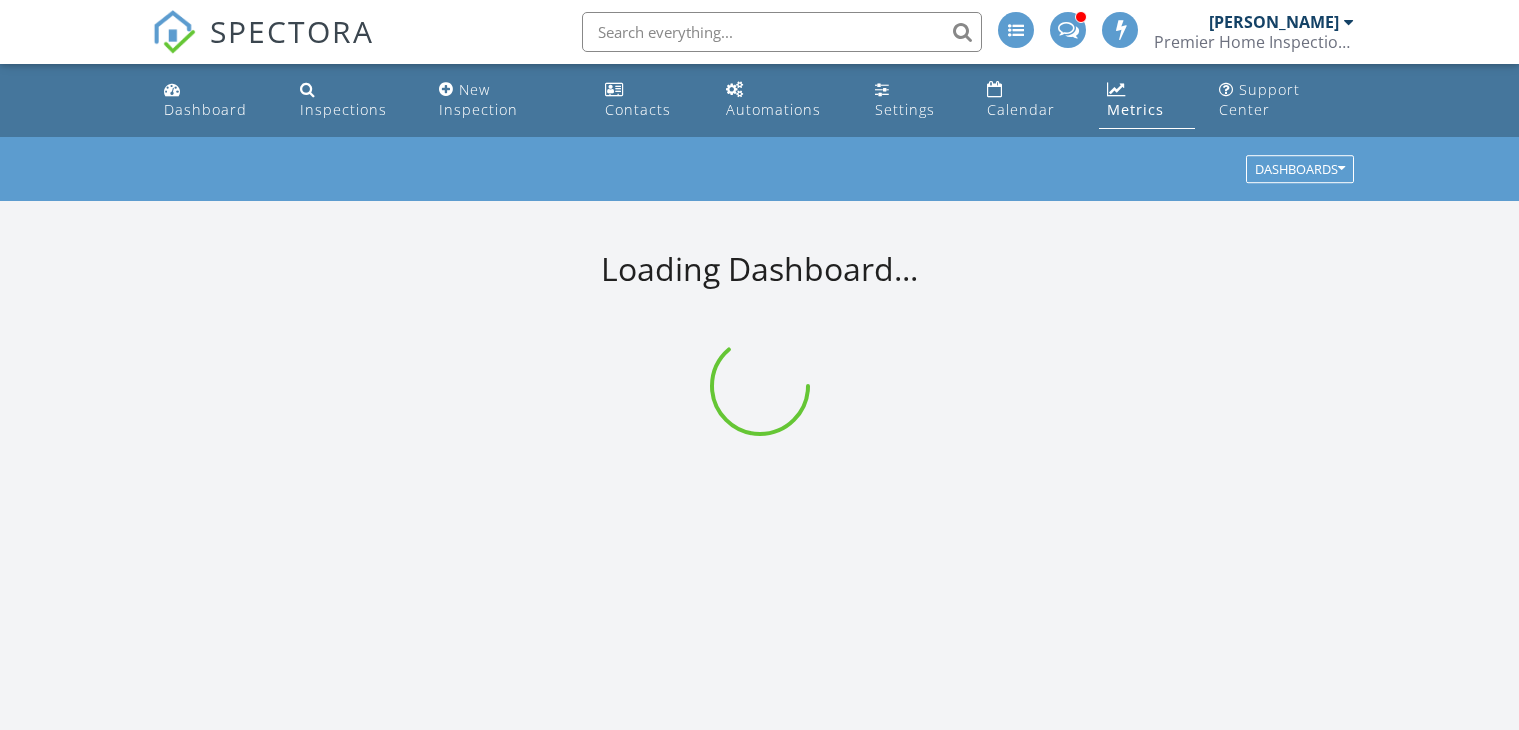 scroll, scrollTop: 0, scrollLeft: 0, axis: both 